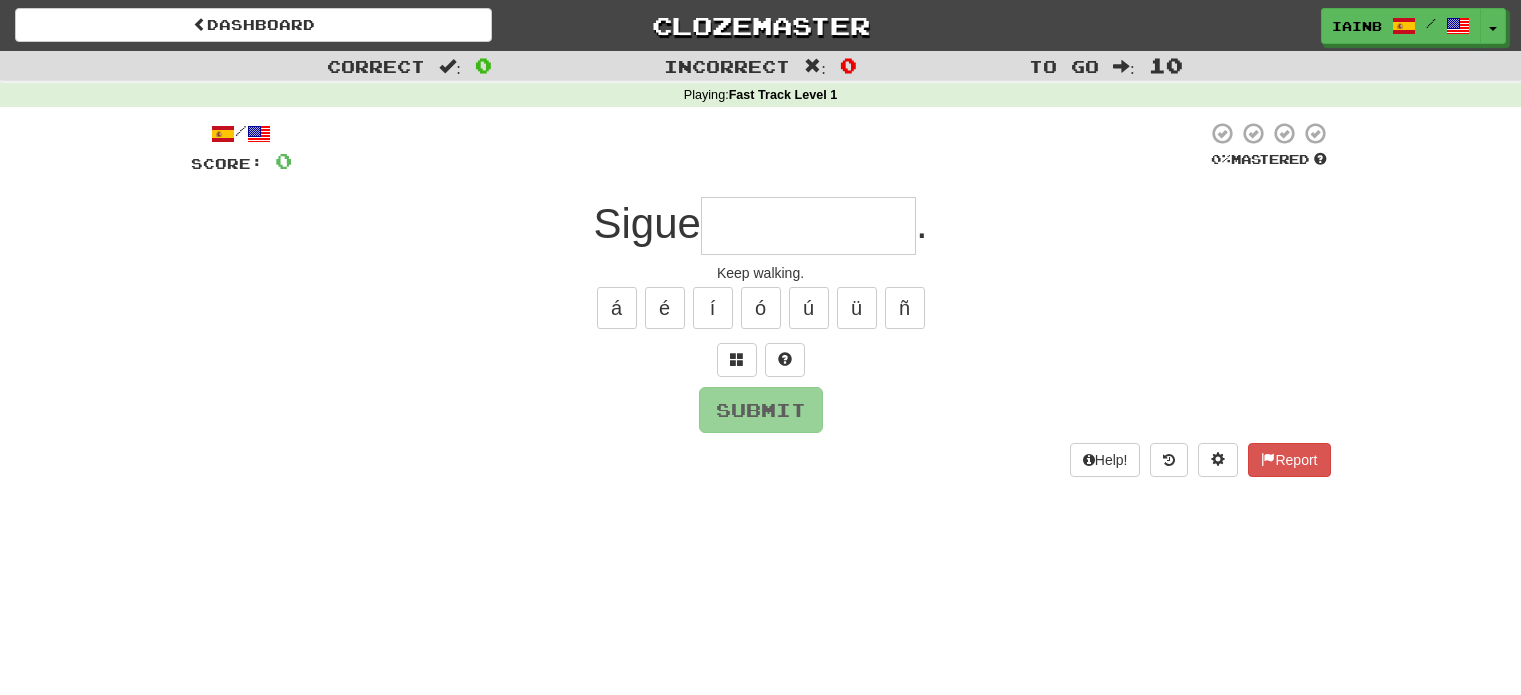 scroll, scrollTop: 0, scrollLeft: 0, axis: both 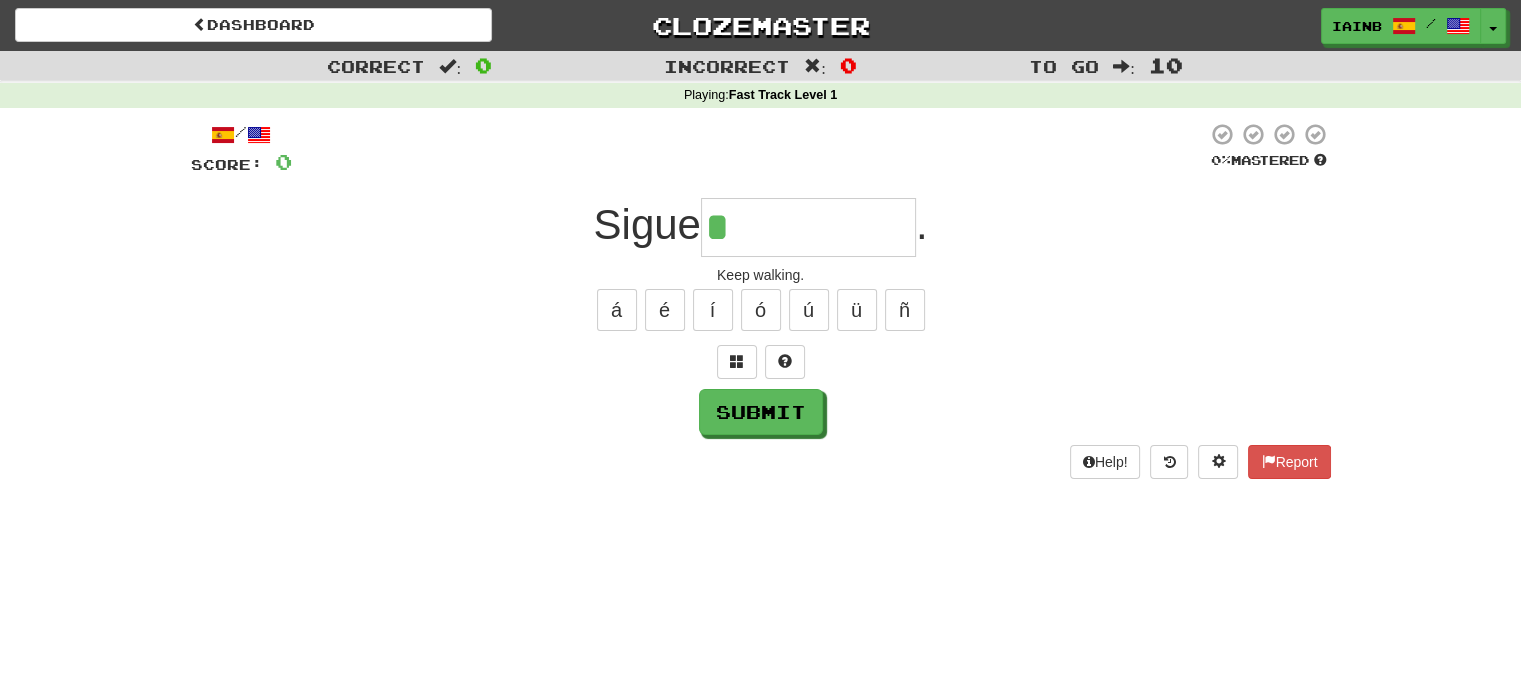 click on "*" at bounding box center [808, 227] 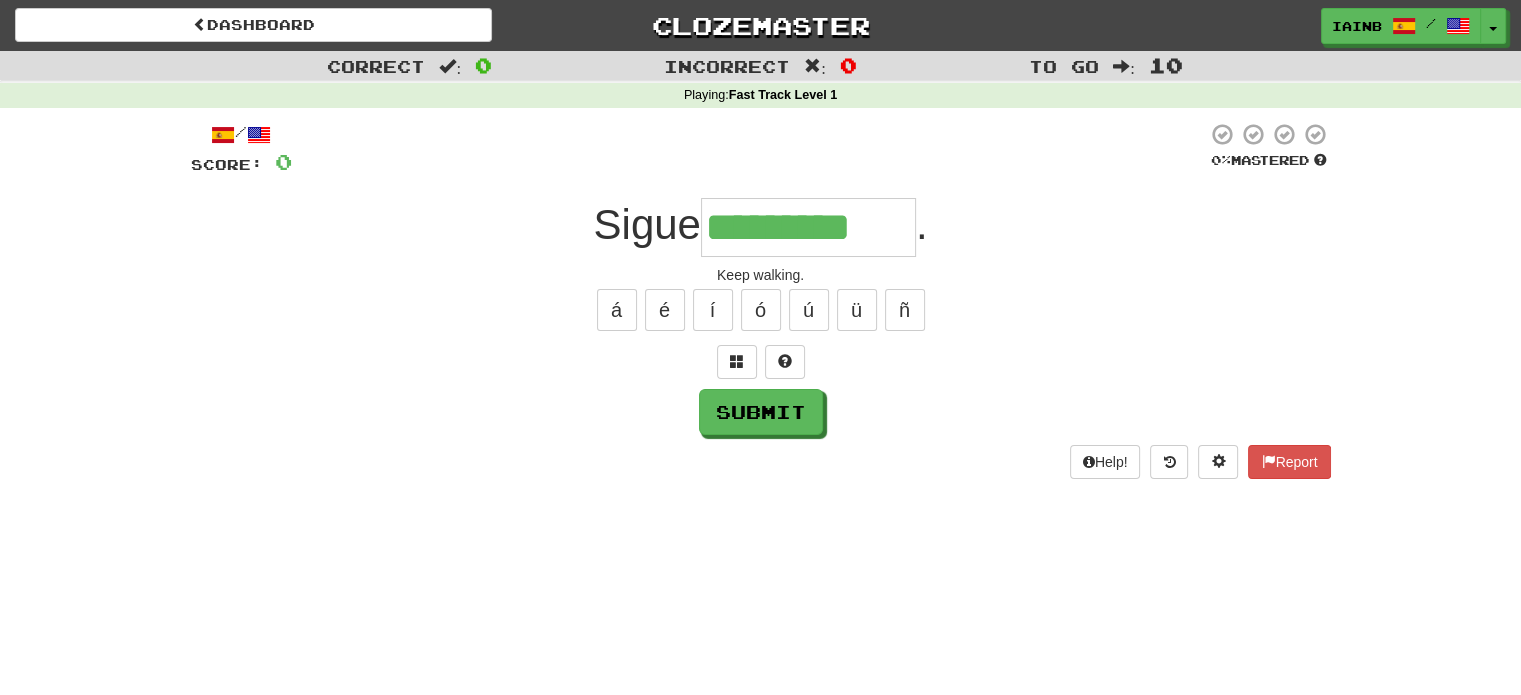 type on "*********" 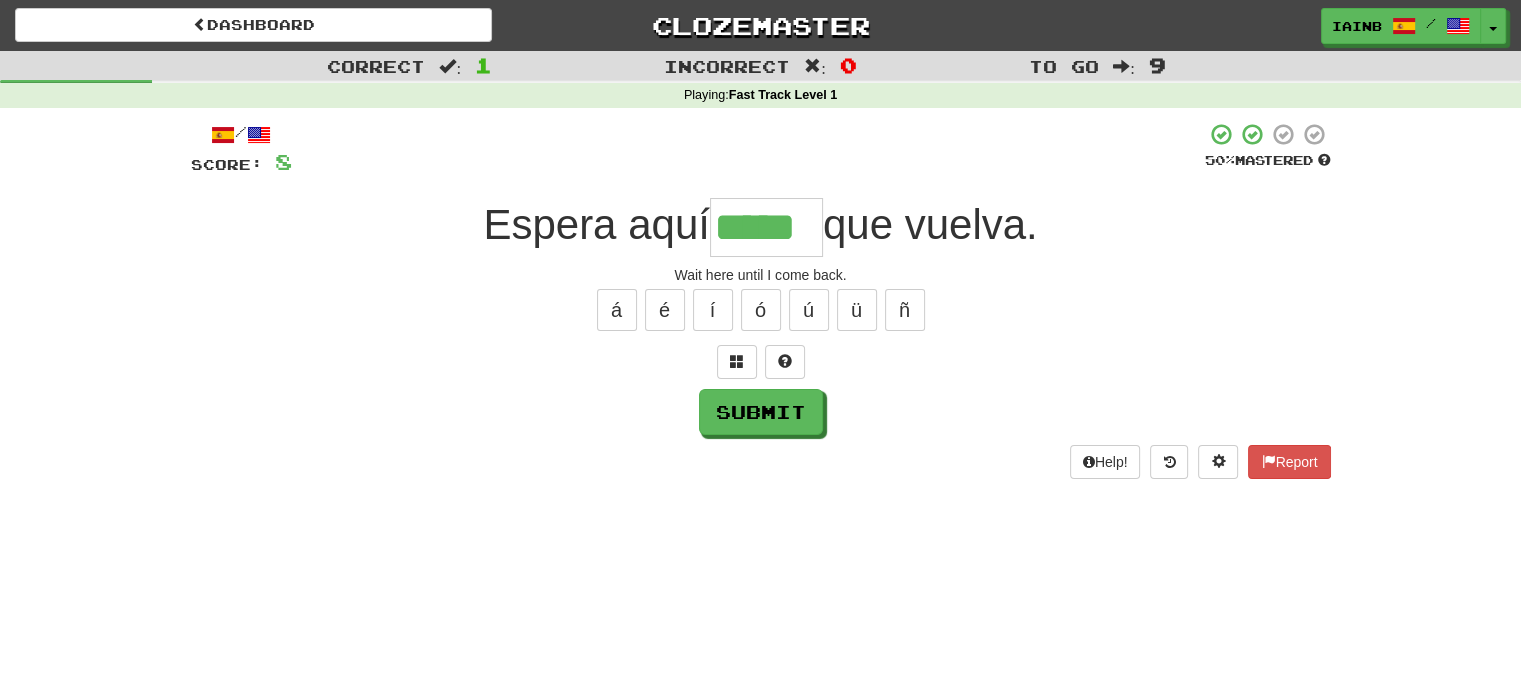 type on "*****" 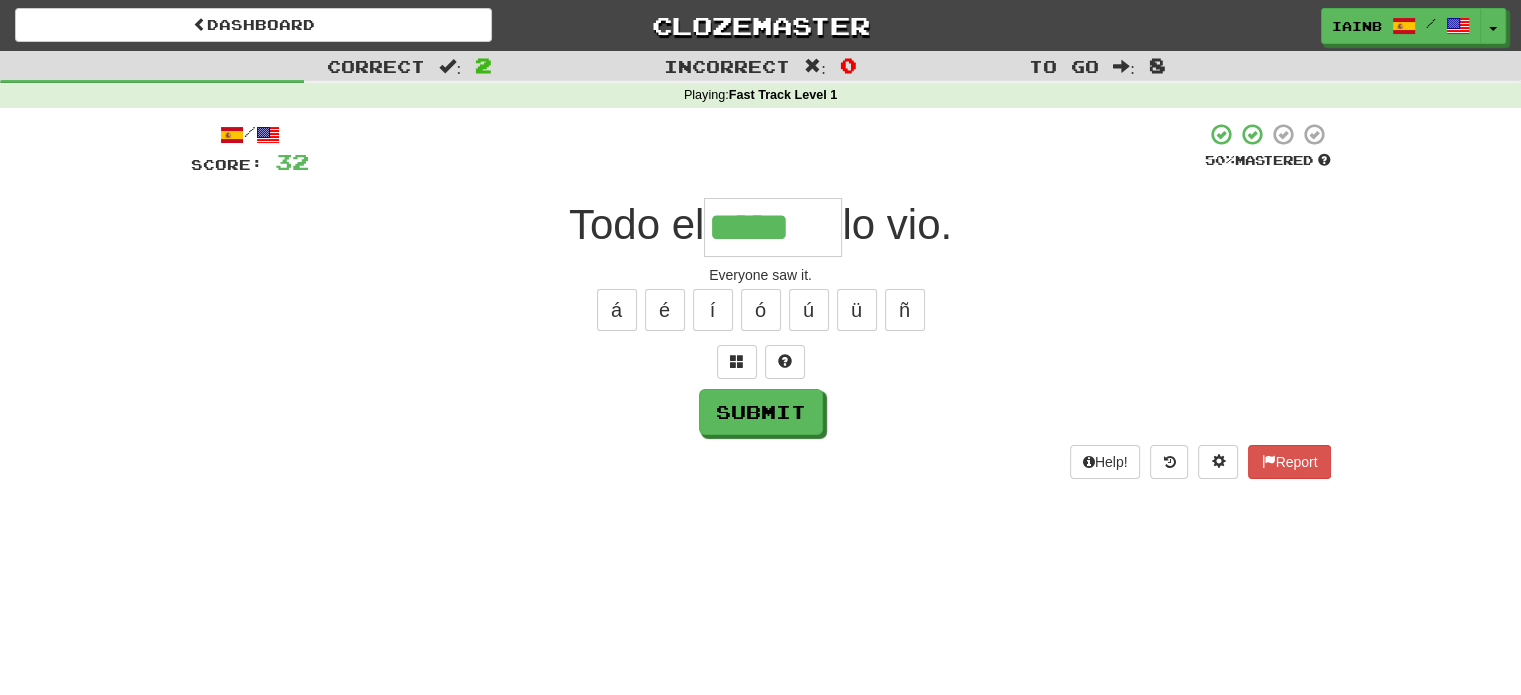 type on "*****" 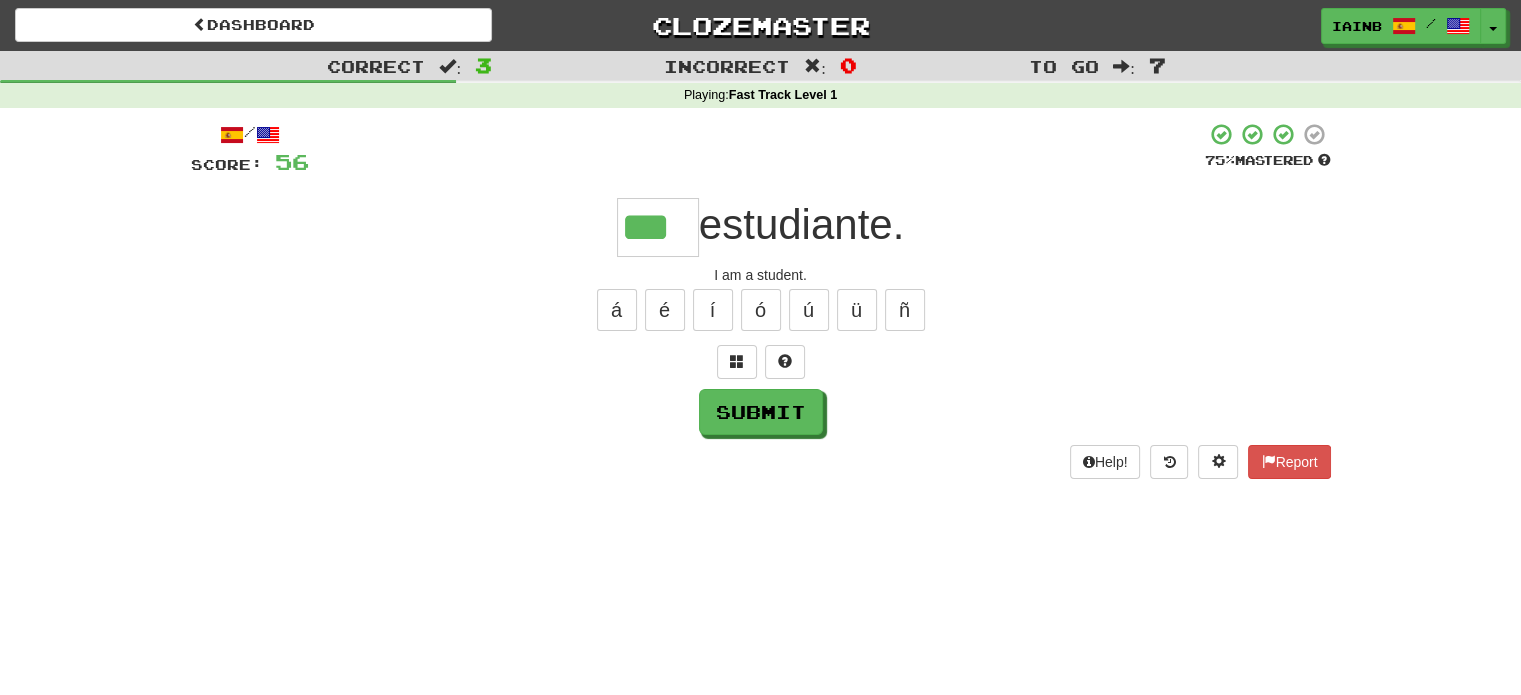 type on "***" 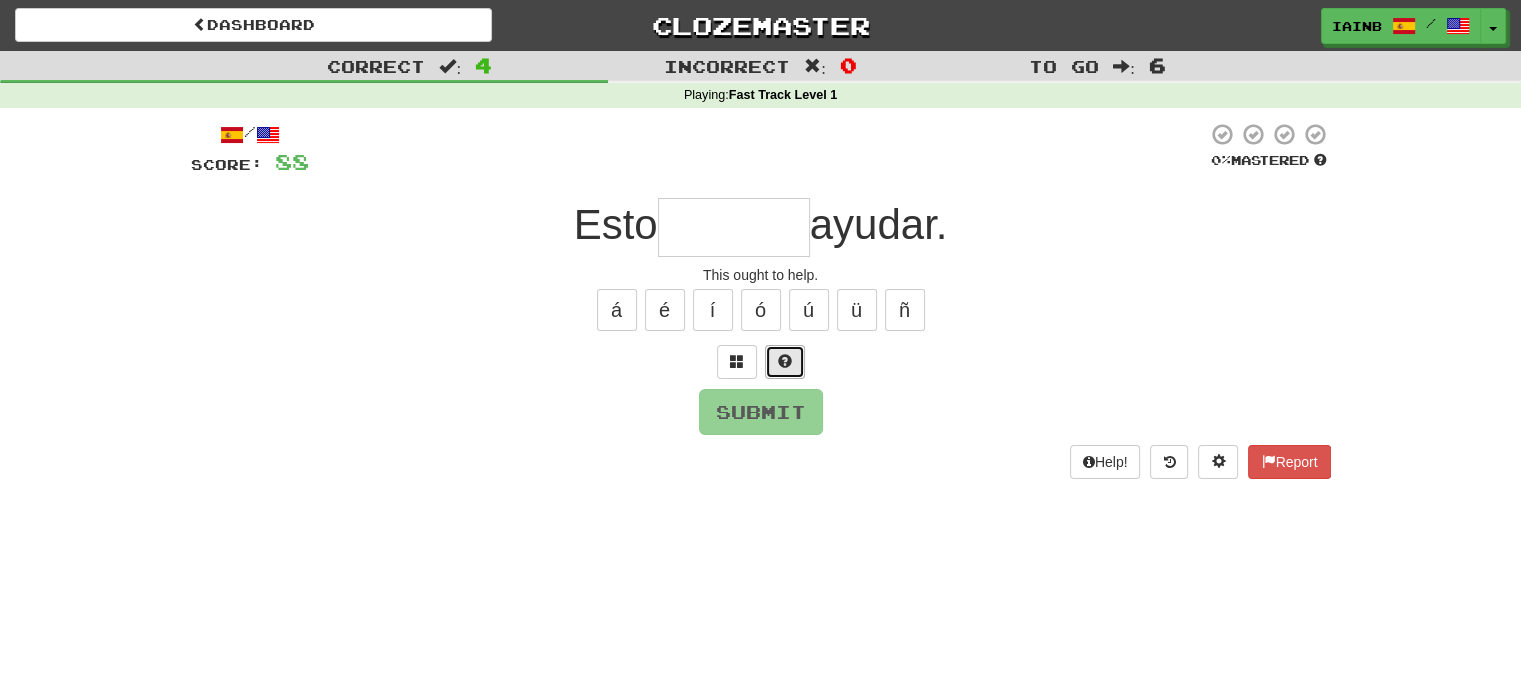 click at bounding box center (785, 362) 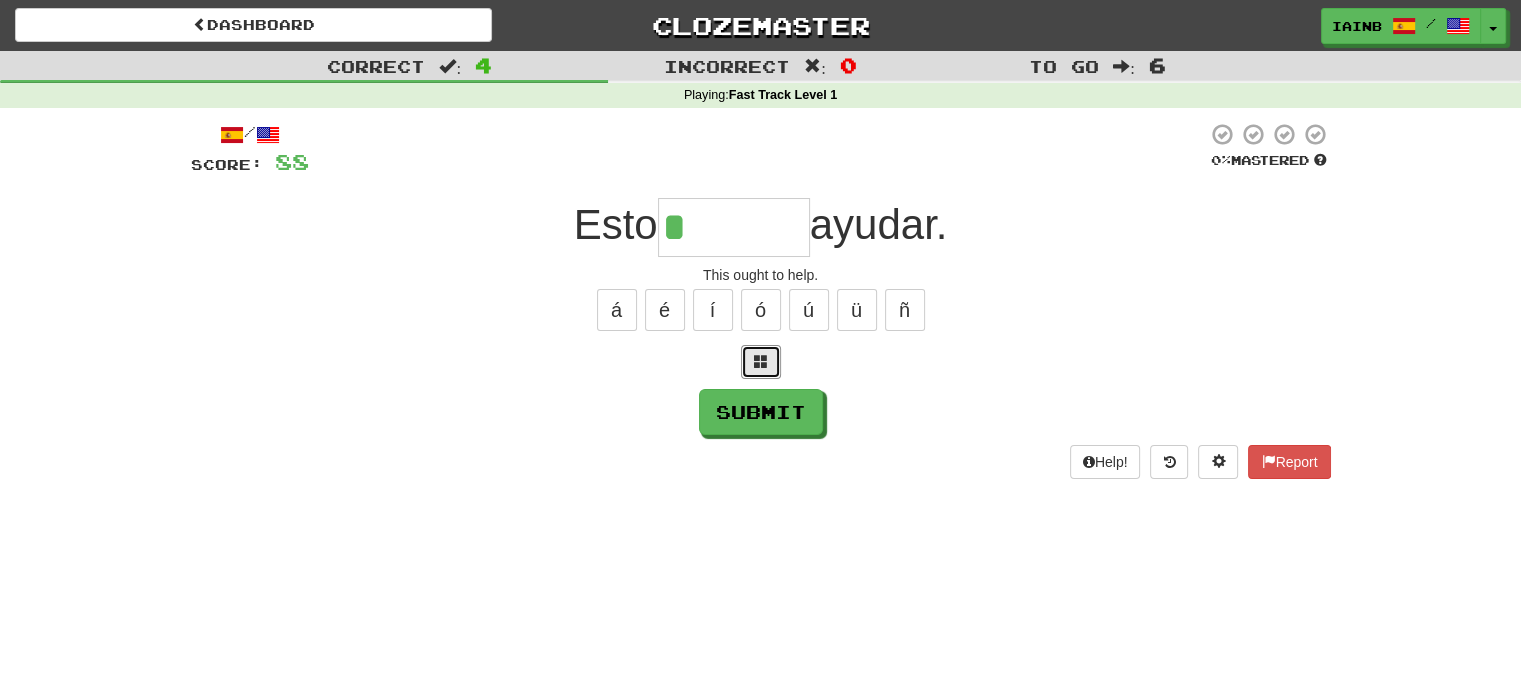 click at bounding box center (761, 362) 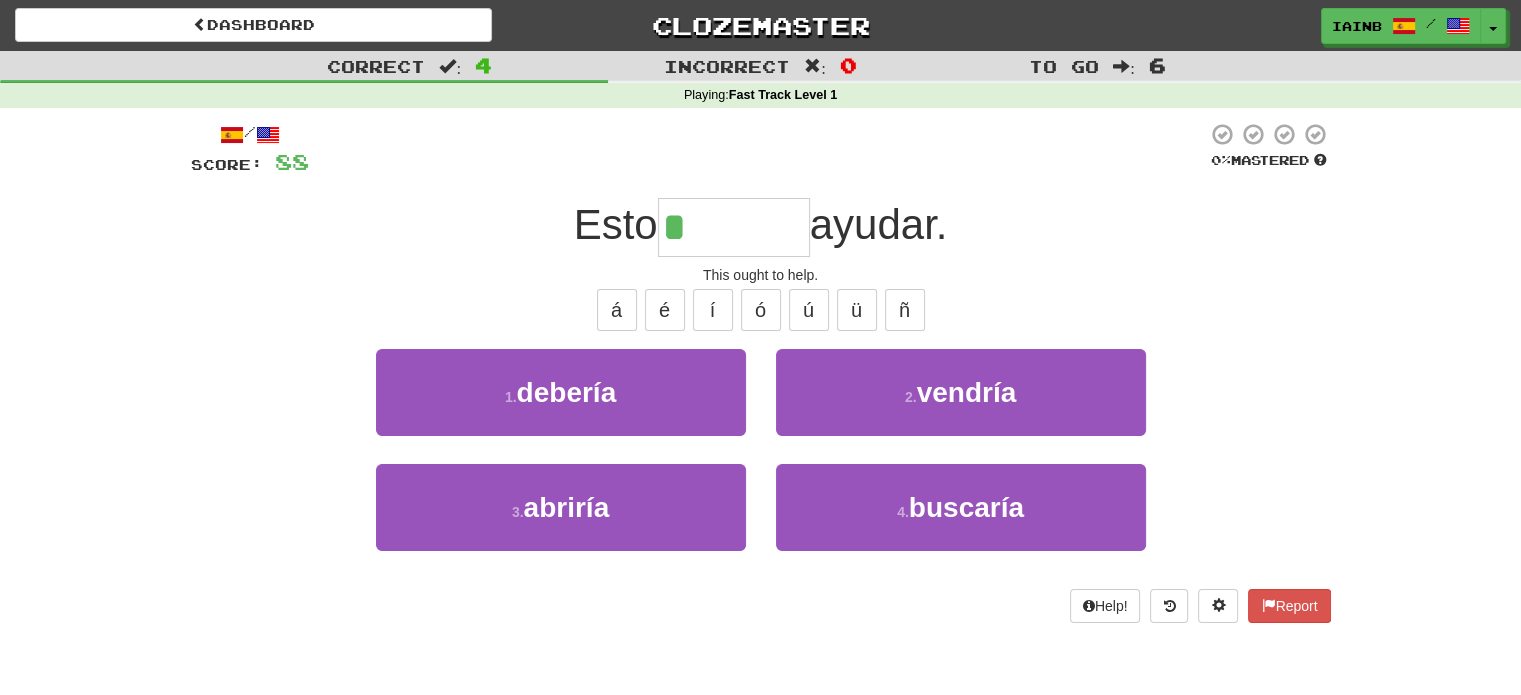 click on "1 .  debería" at bounding box center [561, 406] 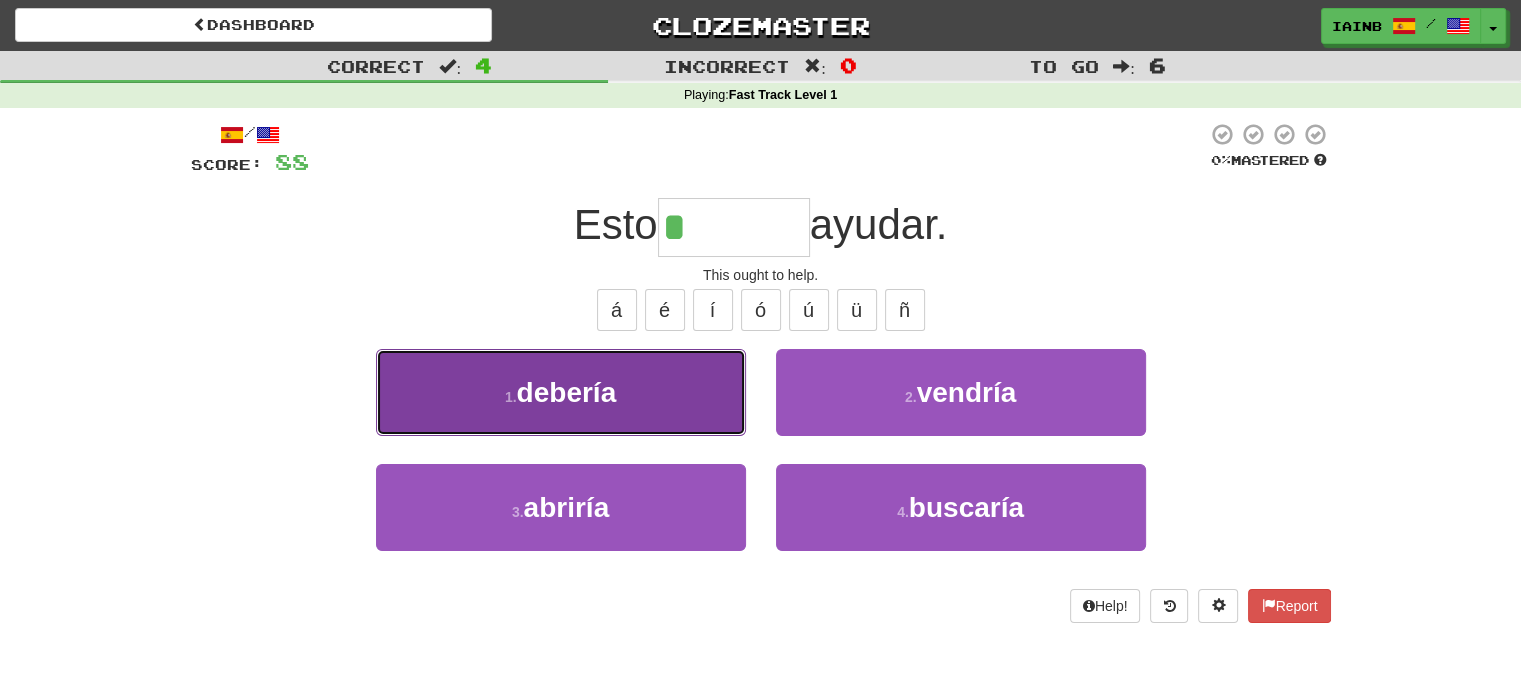 click on "1 .  debería" at bounding box center [561, 392] 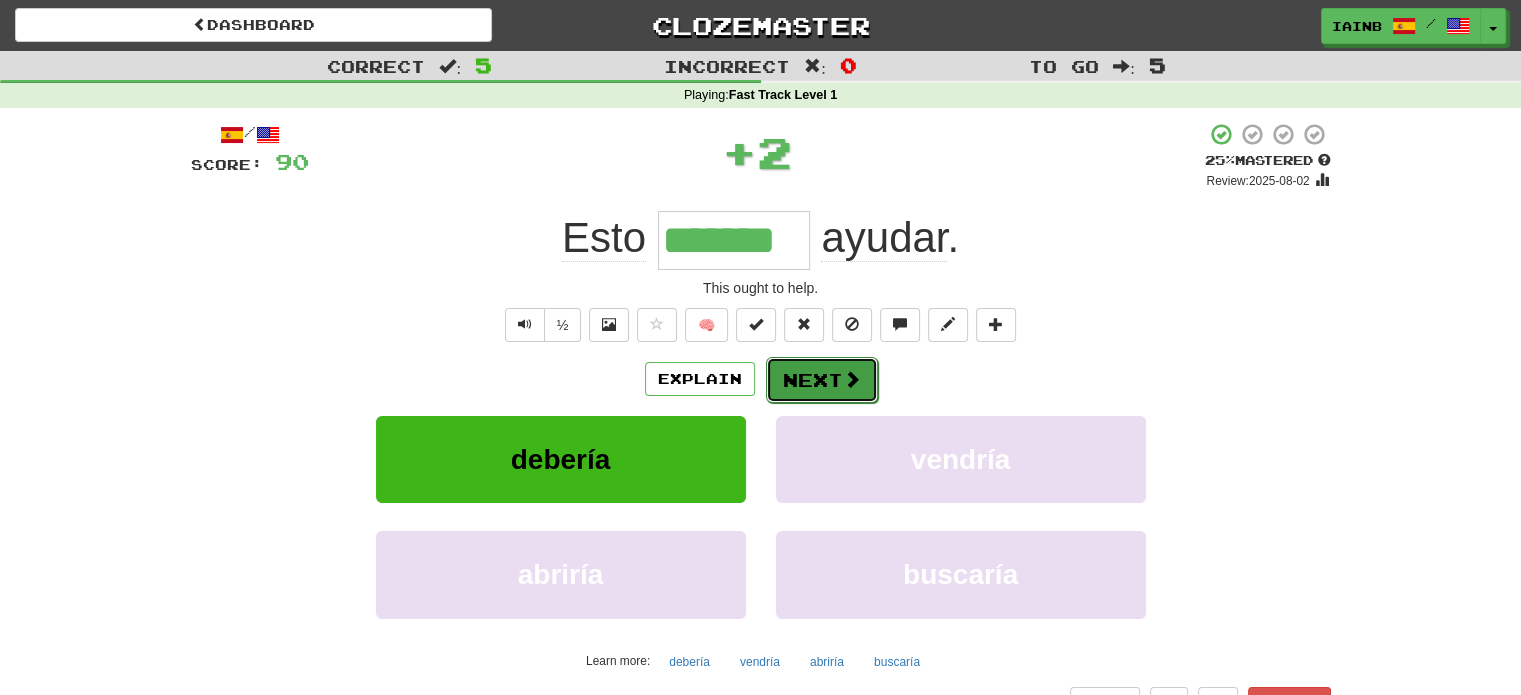click on "Next" at bounding box center (822, 380) 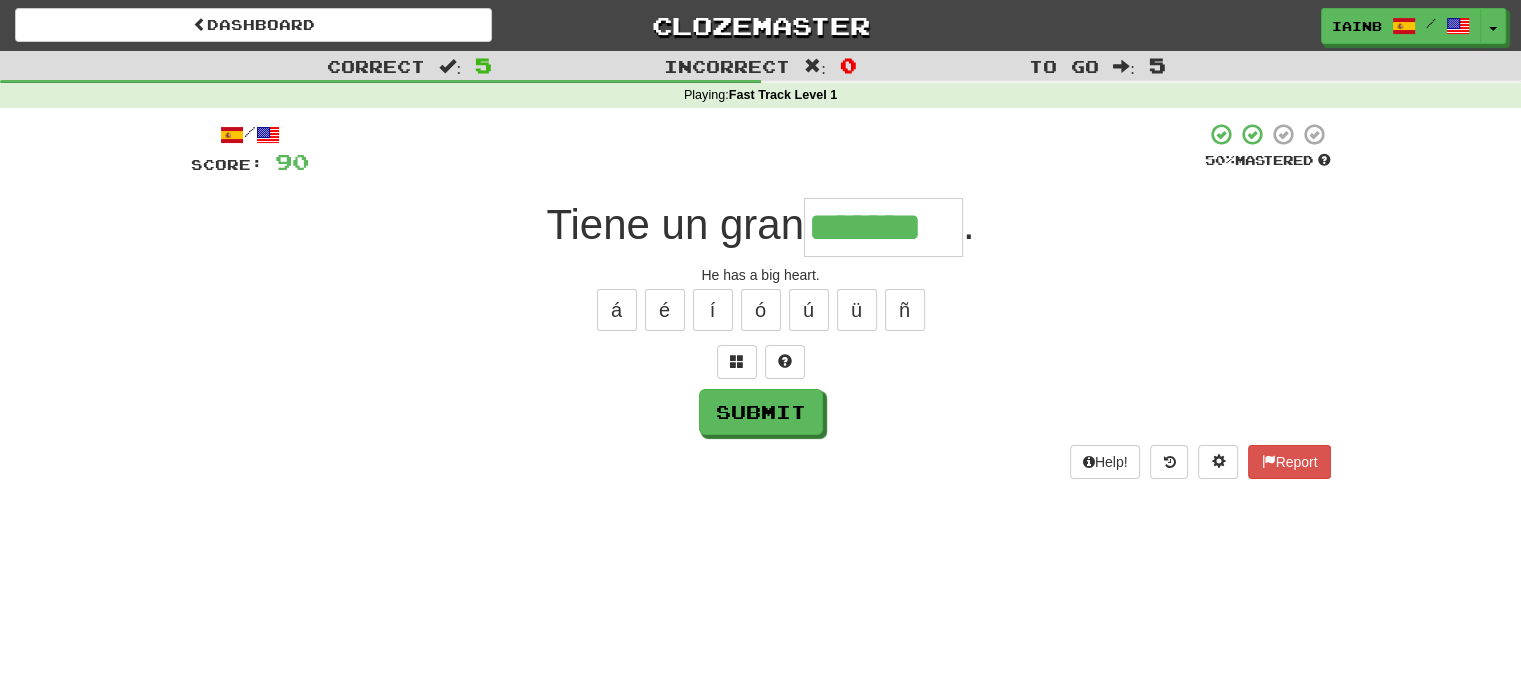 type on "*******" 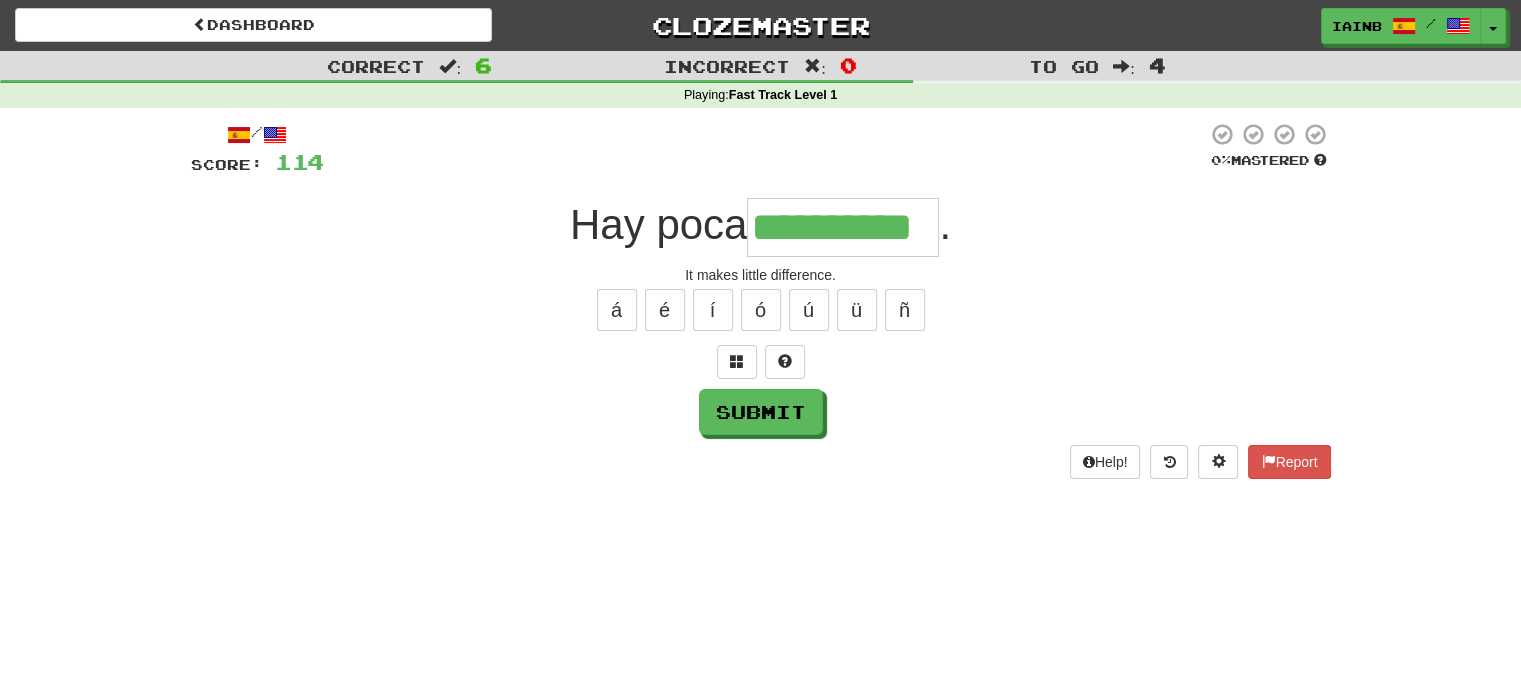 type on "**********" 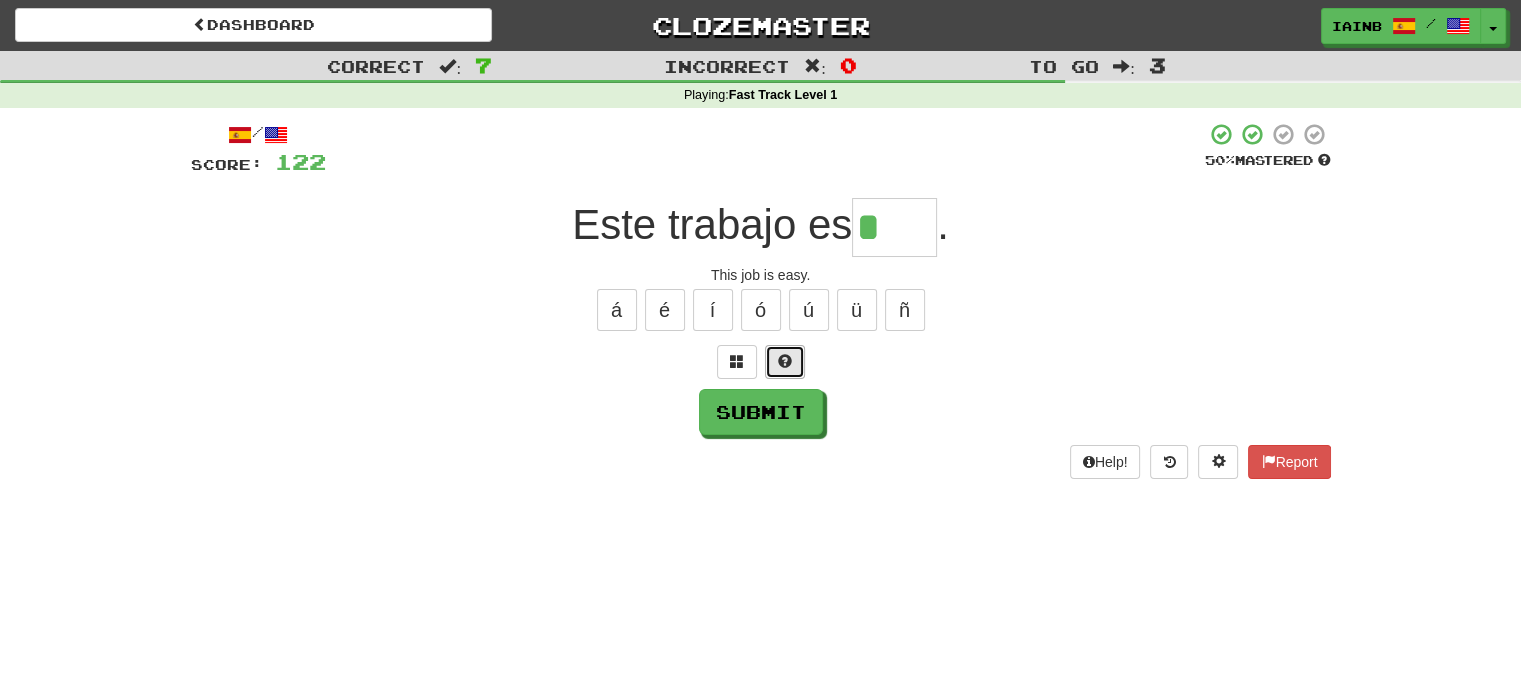 click at bounding box center [785, 362] 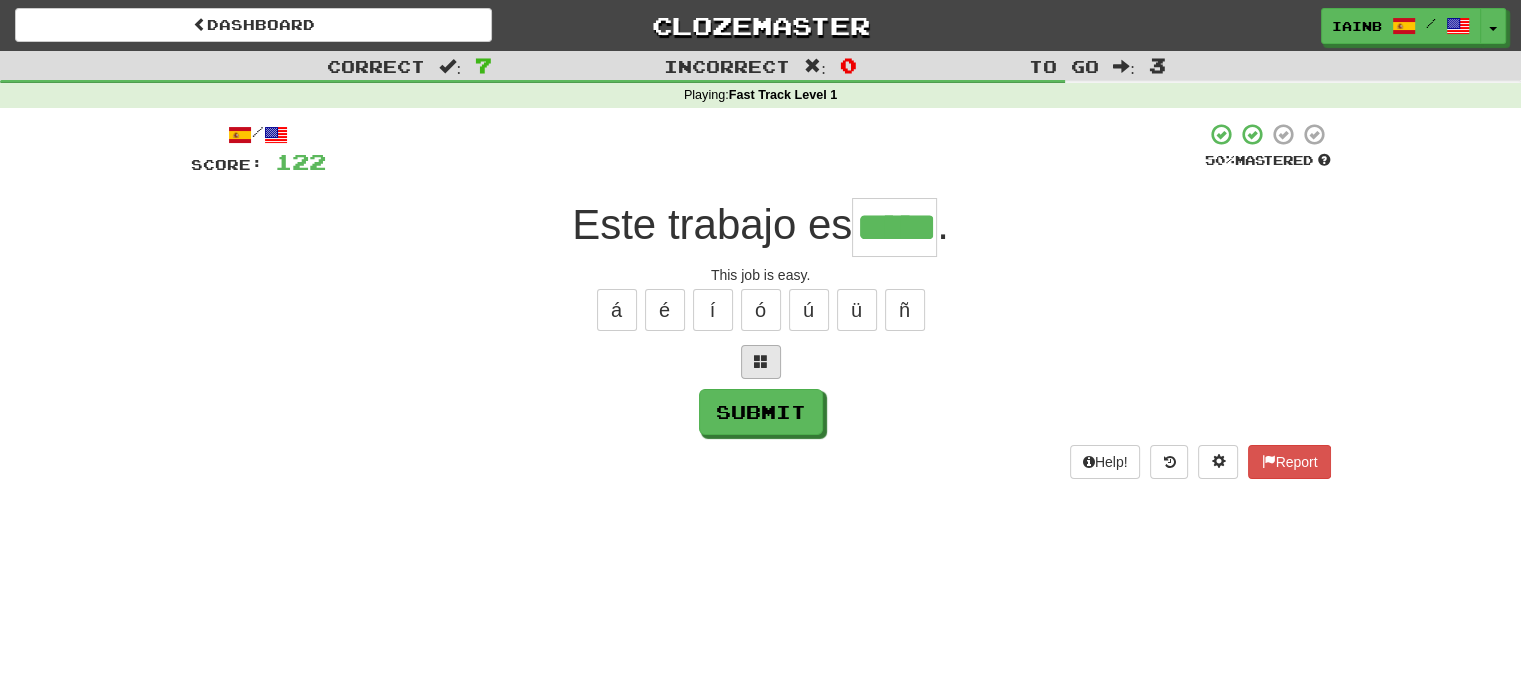 type on "*****" 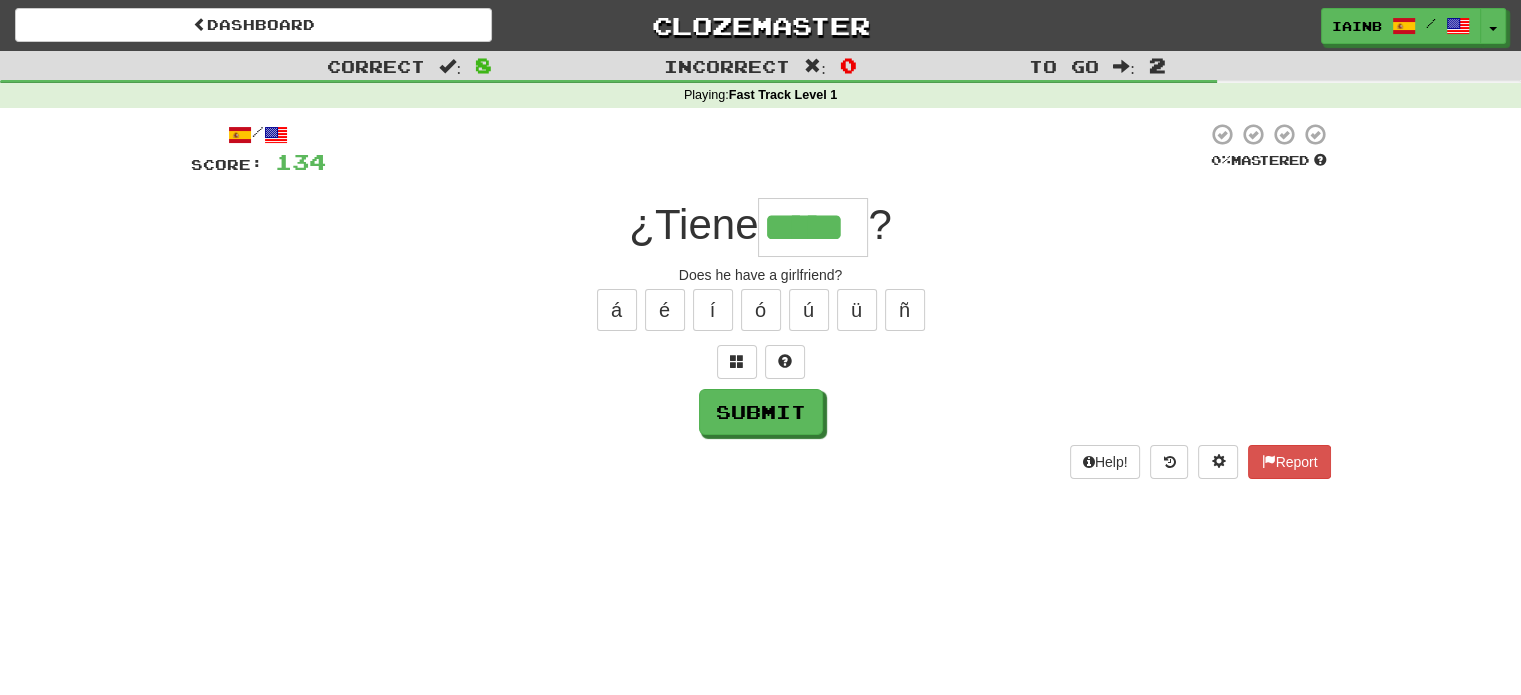 type on "*****" 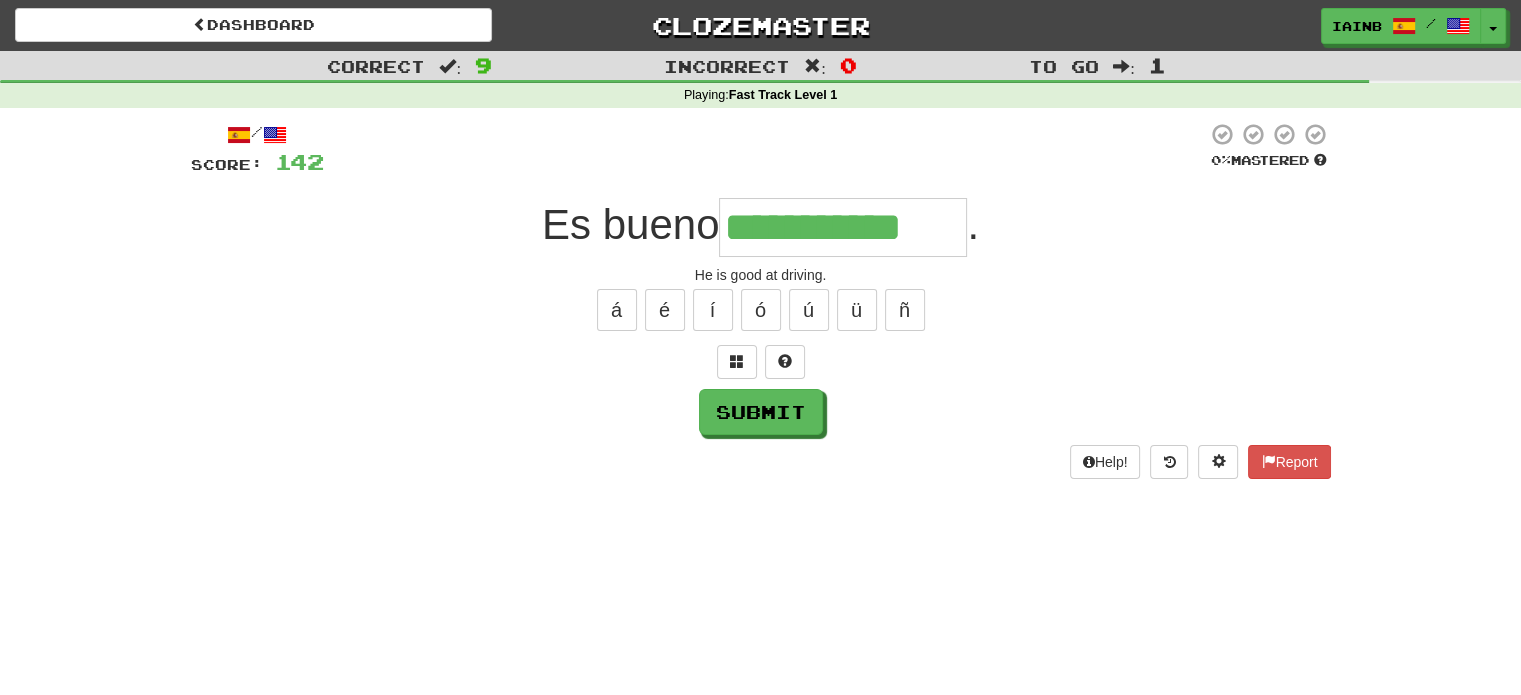 type on "**********" 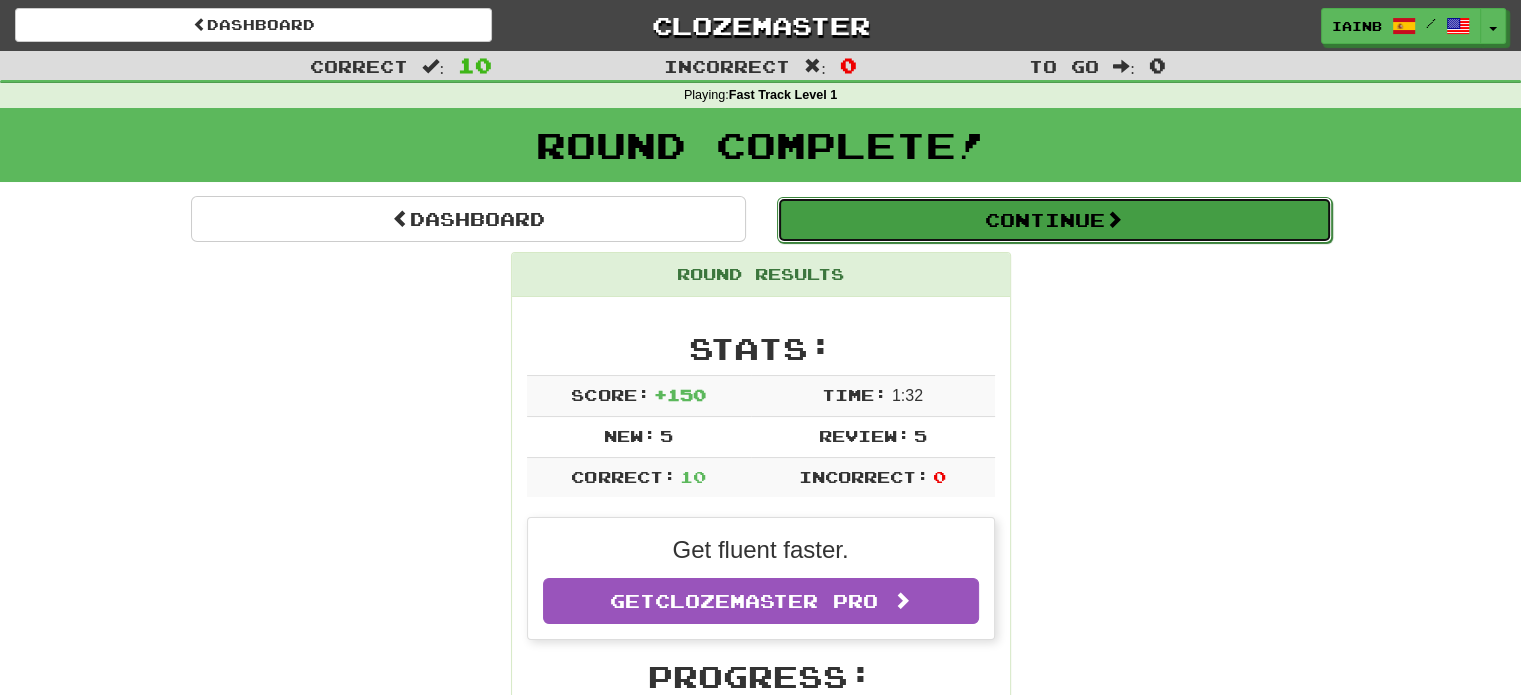 click on "Continue" at bounding box center (1054, 220) 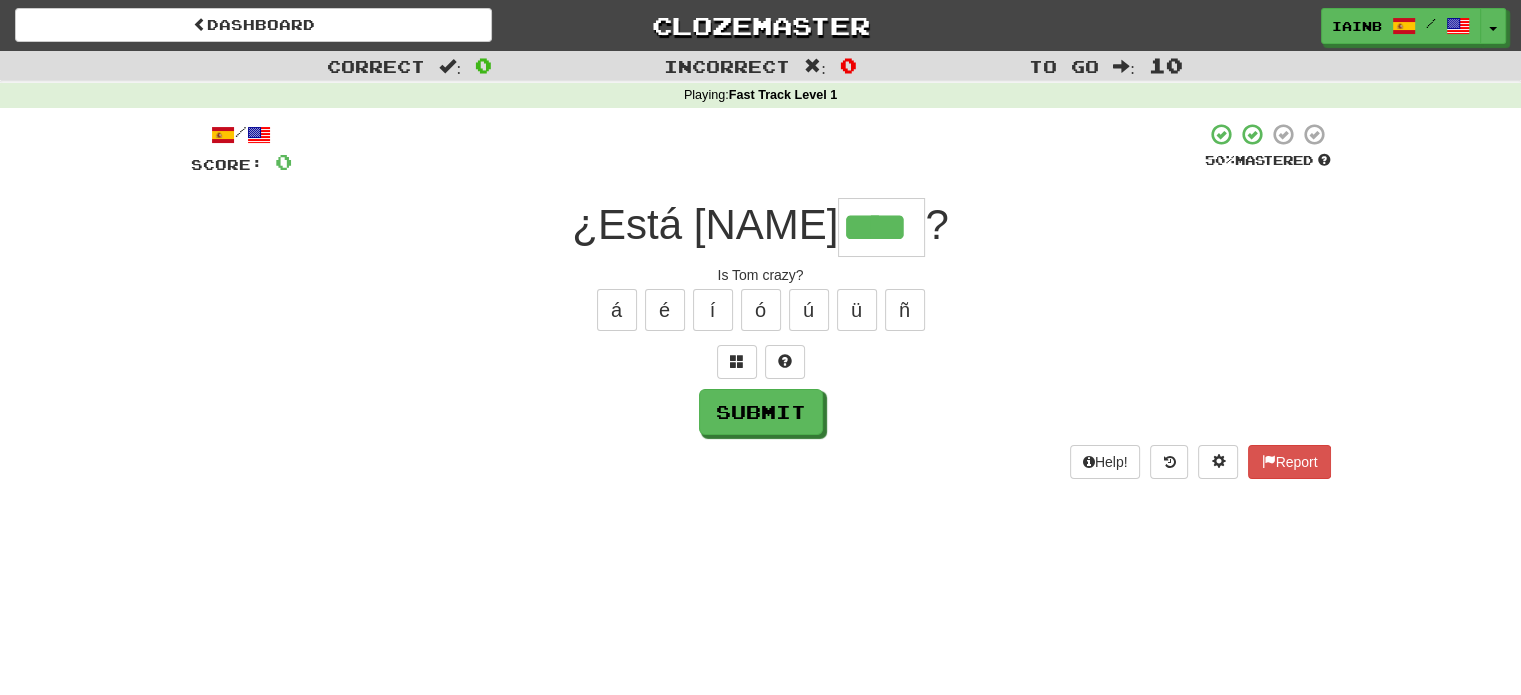 type on "****" 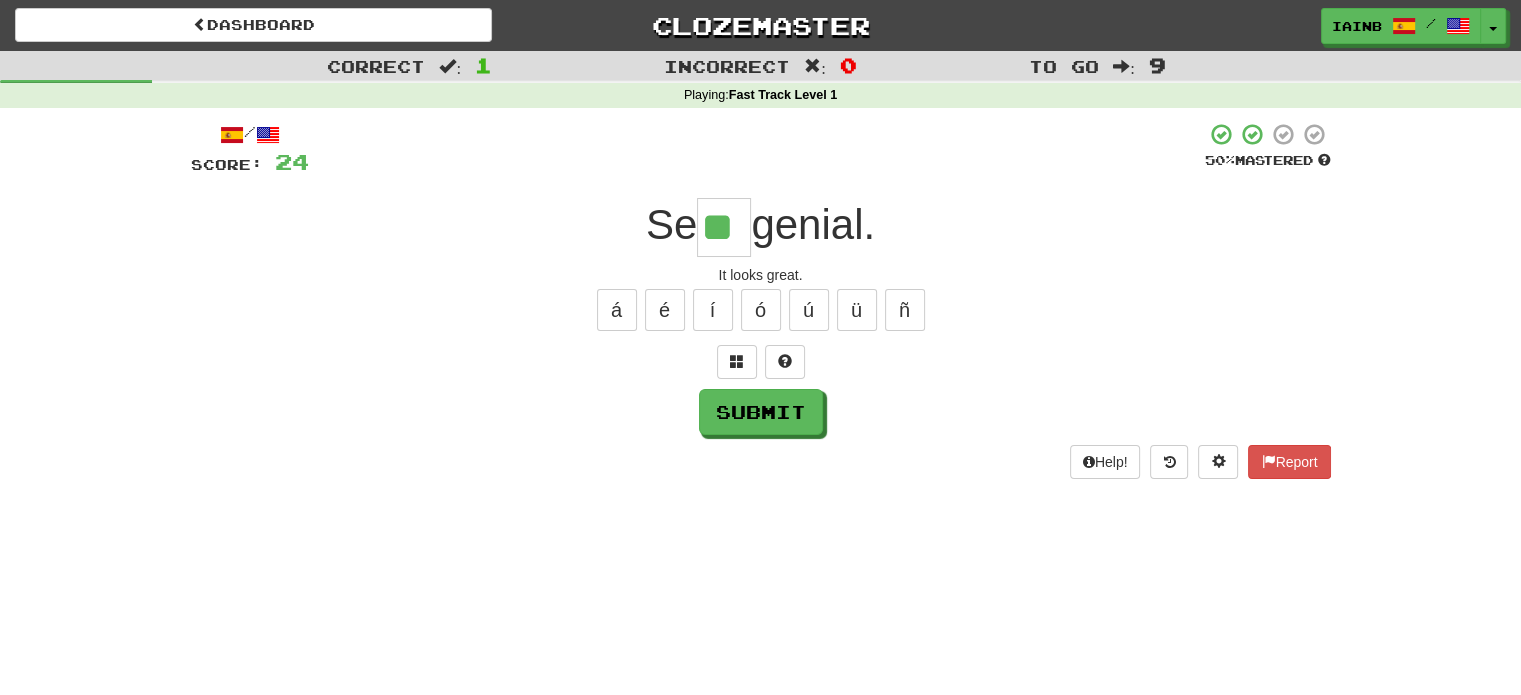 type on "**" 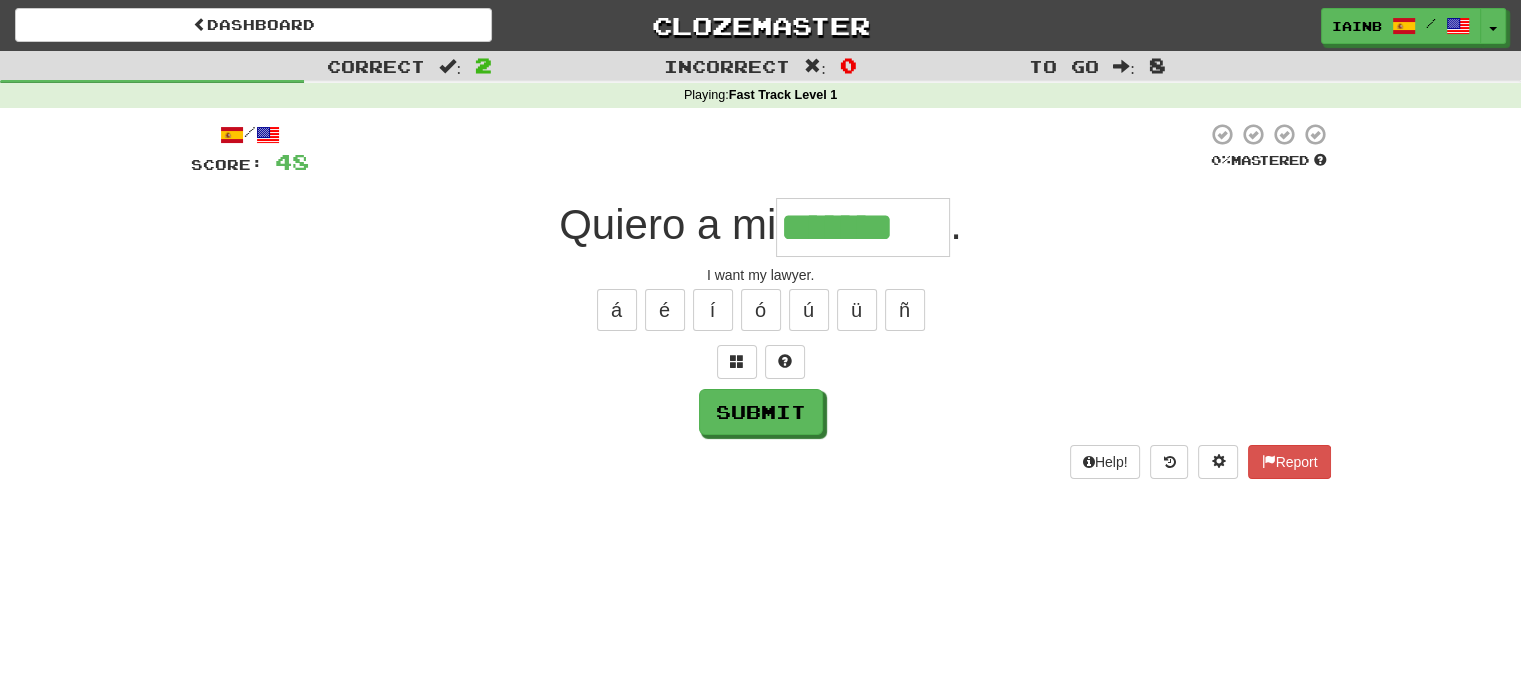 type on "*******" 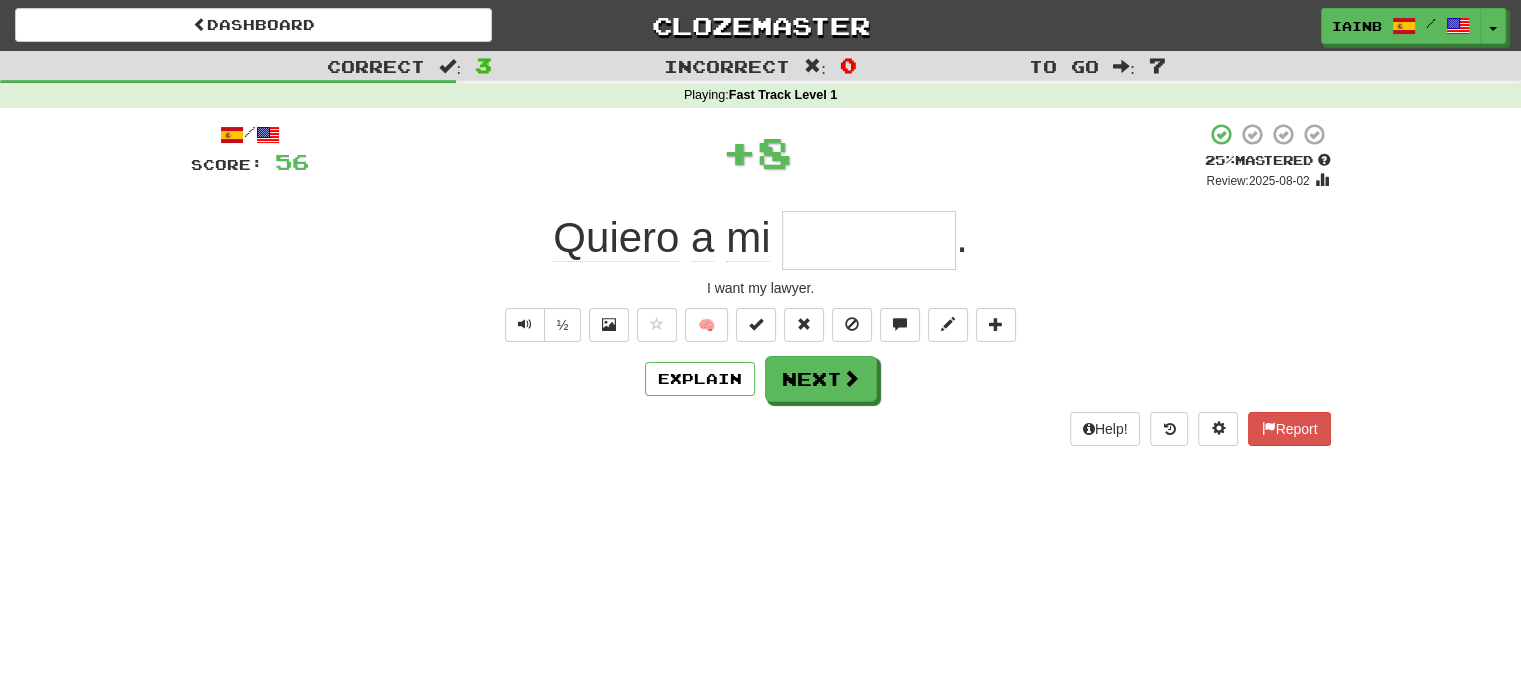 click at bounding box center [869, 240] 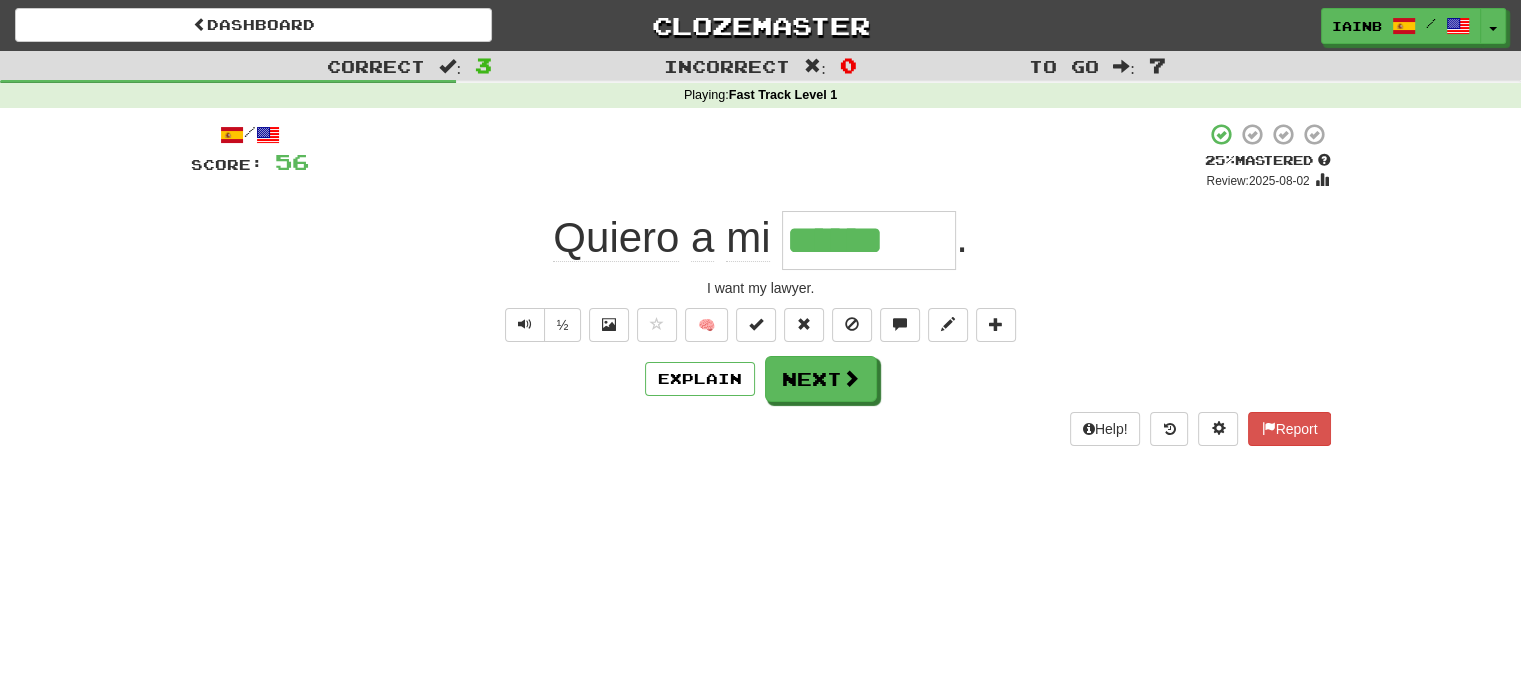 type on "*******" 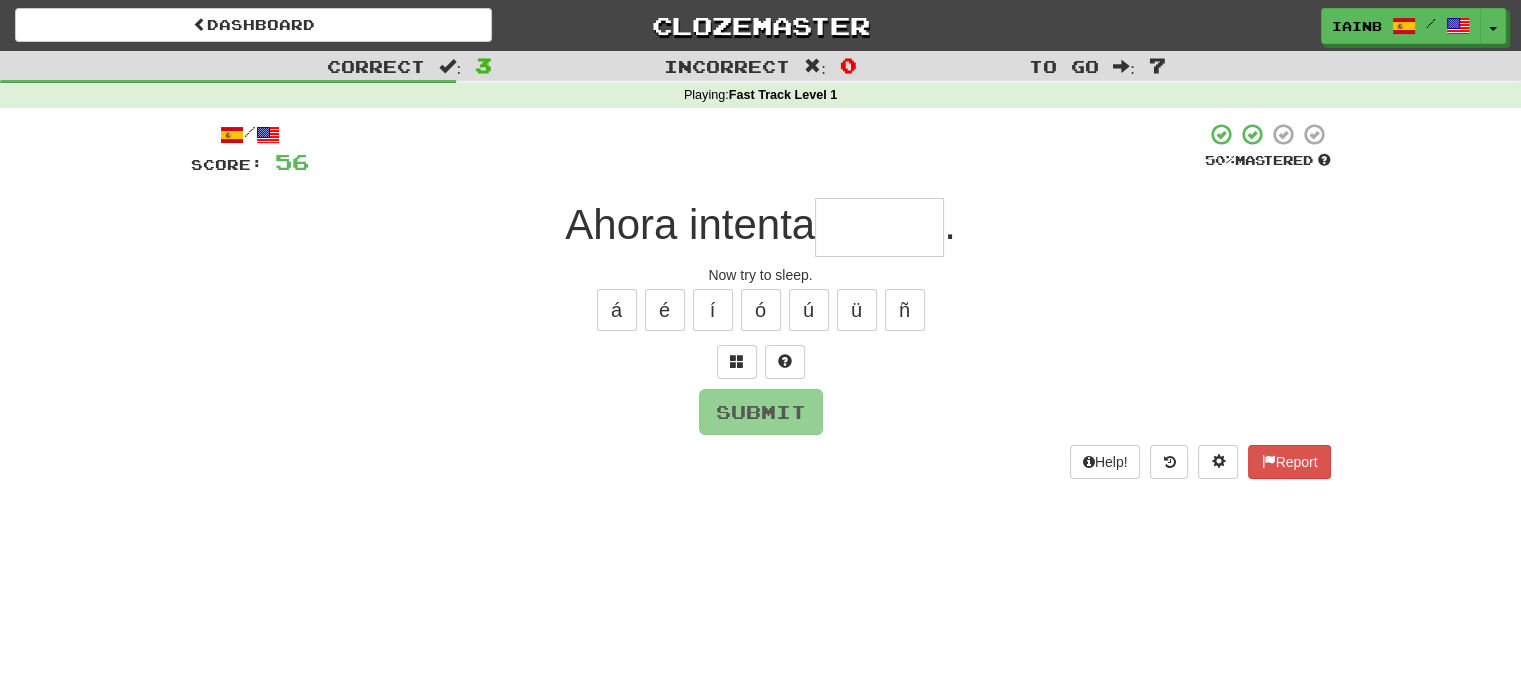 drag, startPoint x: 853, startPoint y: 249, endPoint x: 832, endPoint y: 235, distance: 25.23886 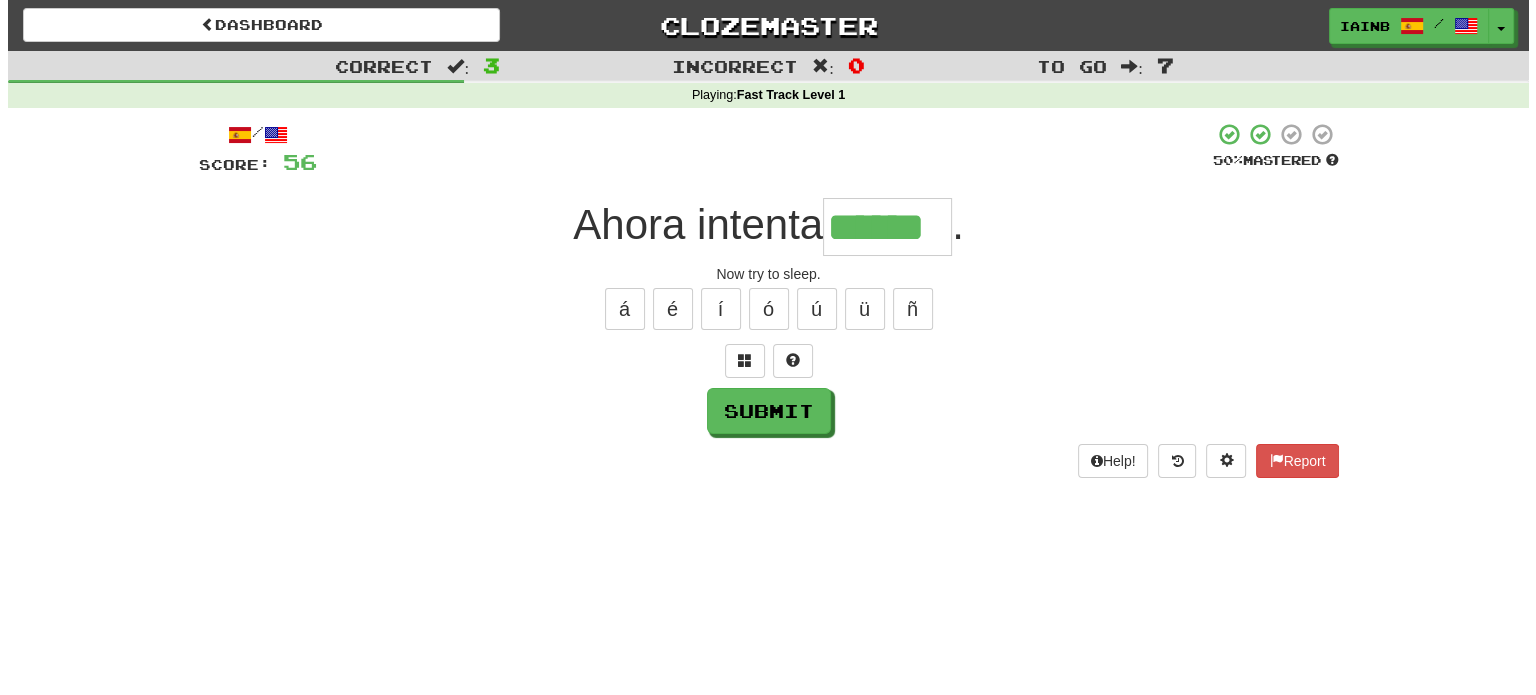 scroll, scrollTop: 0, scrollLeft: 0, axis: both 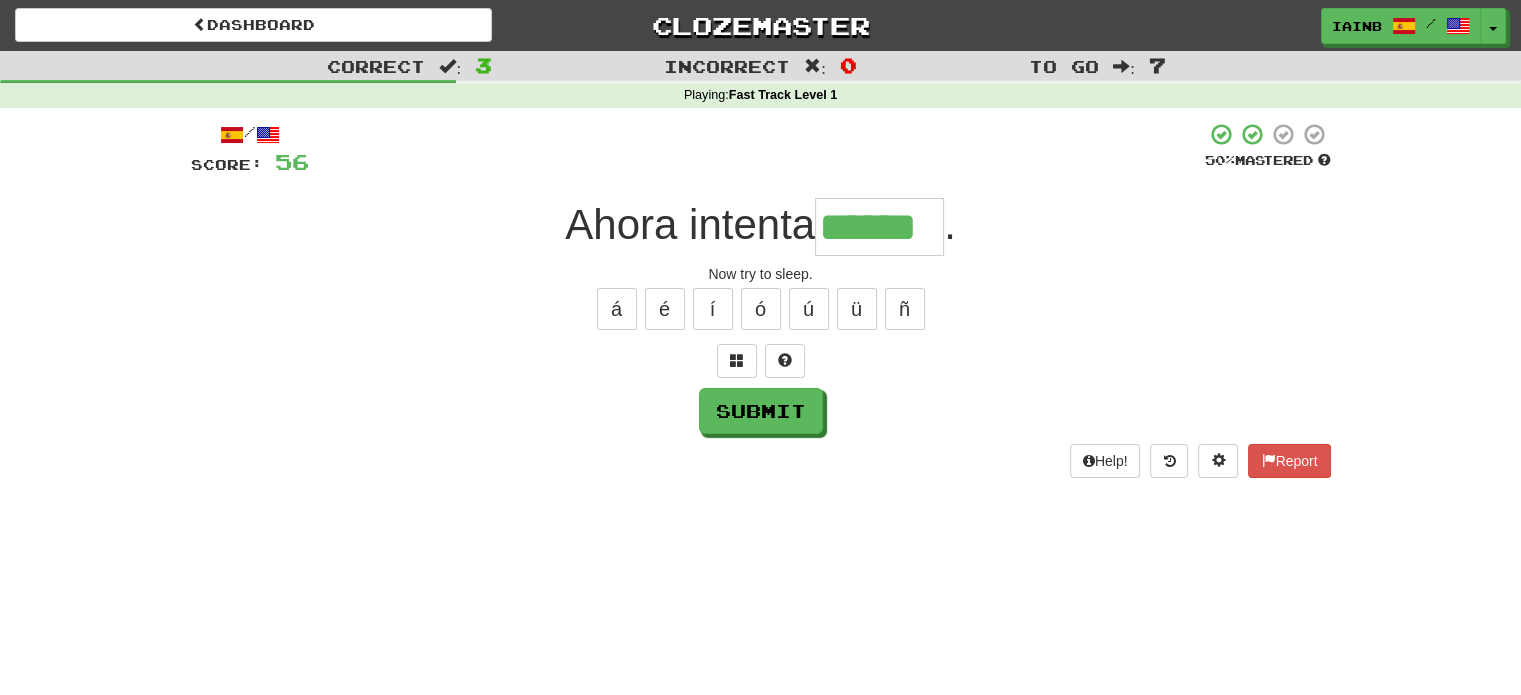 type on "******" 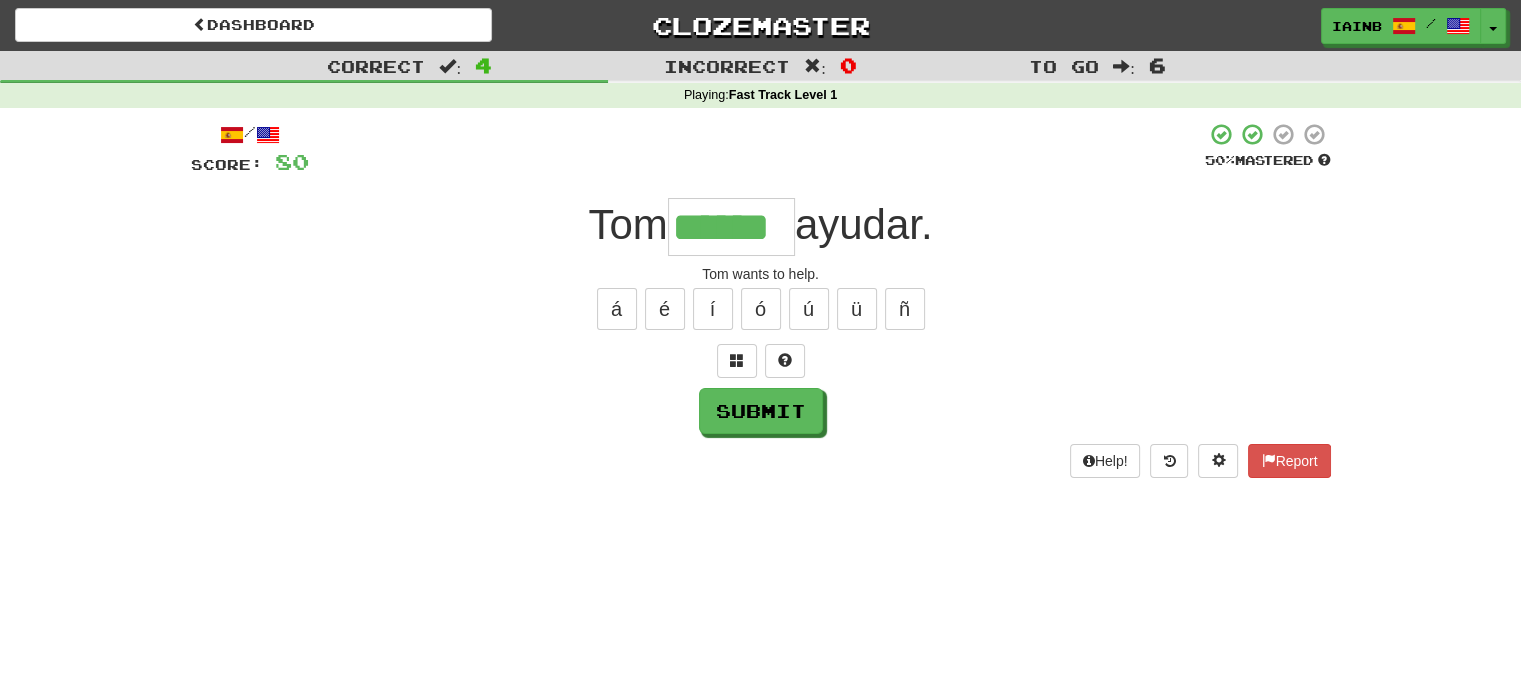type on "******" 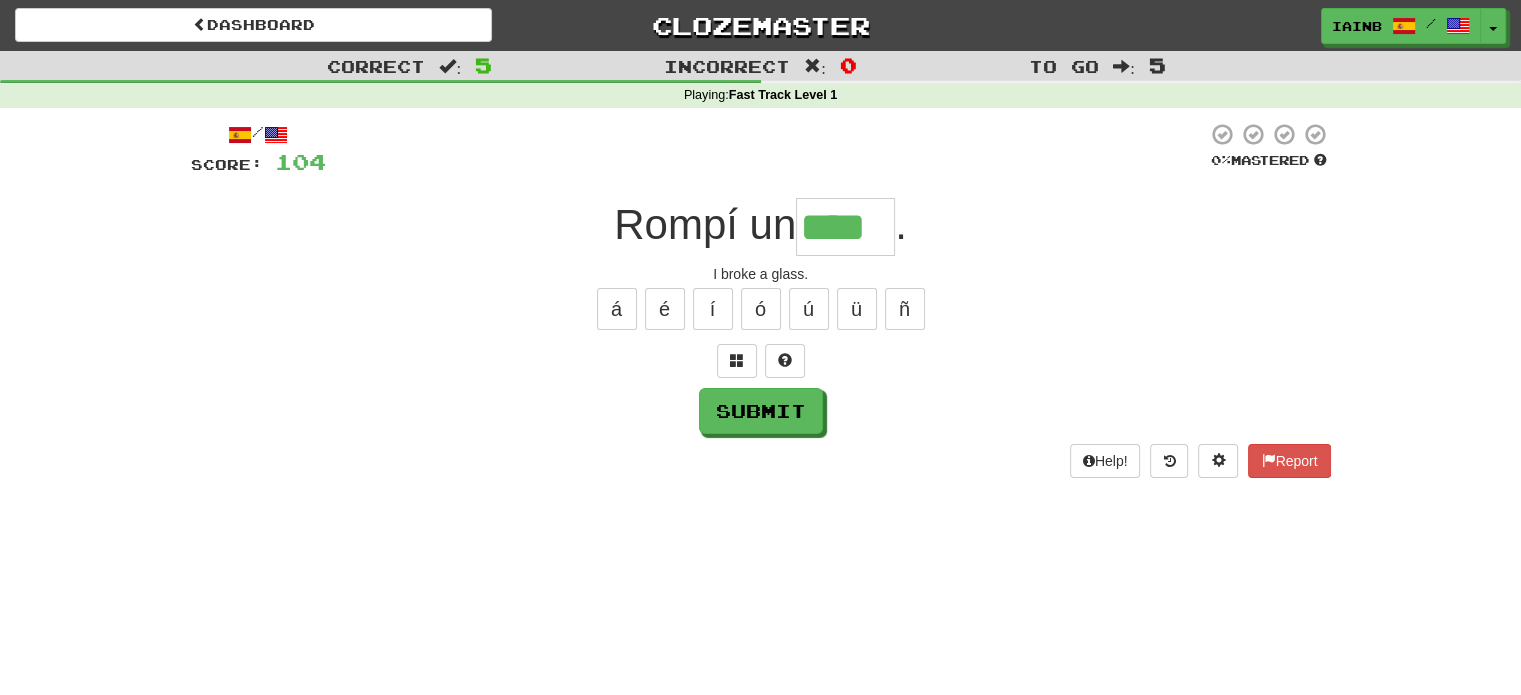 type on "****" 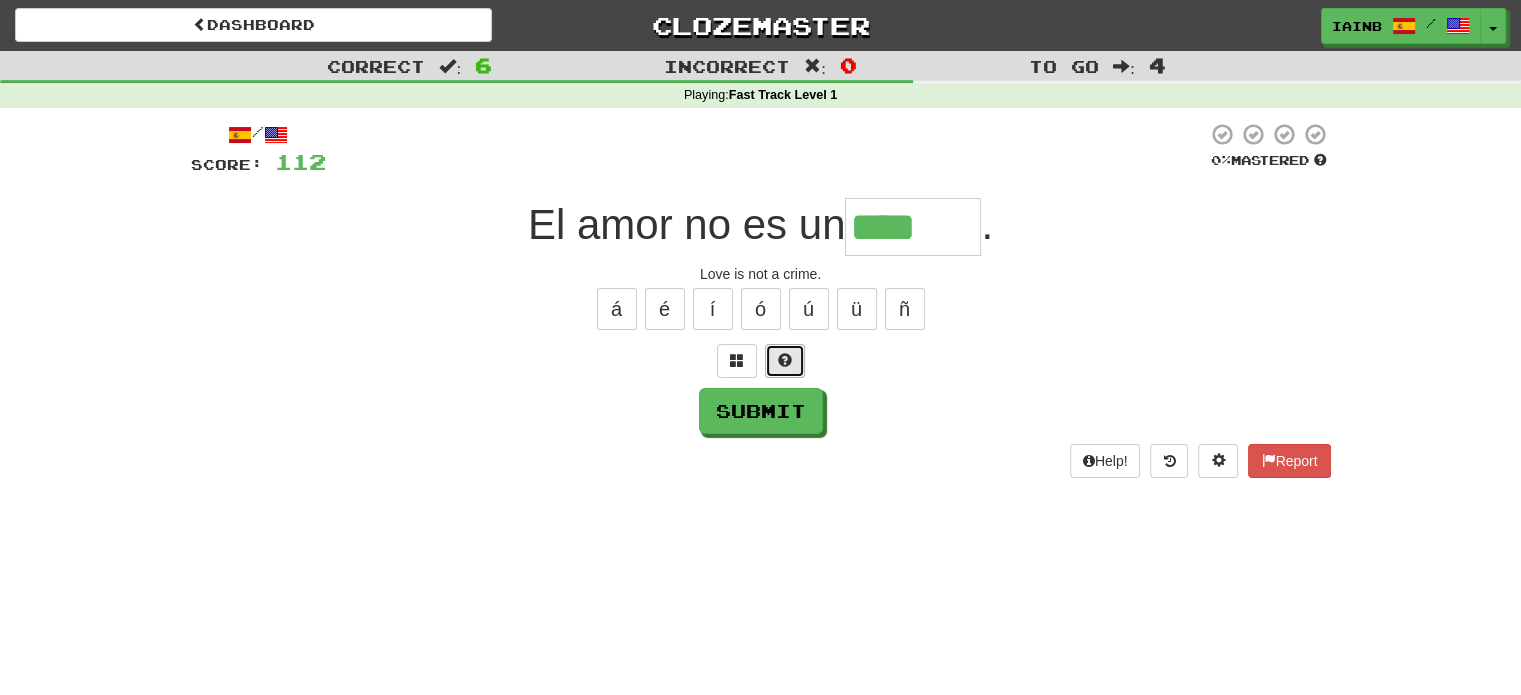 click at bounding box center [785, 361] 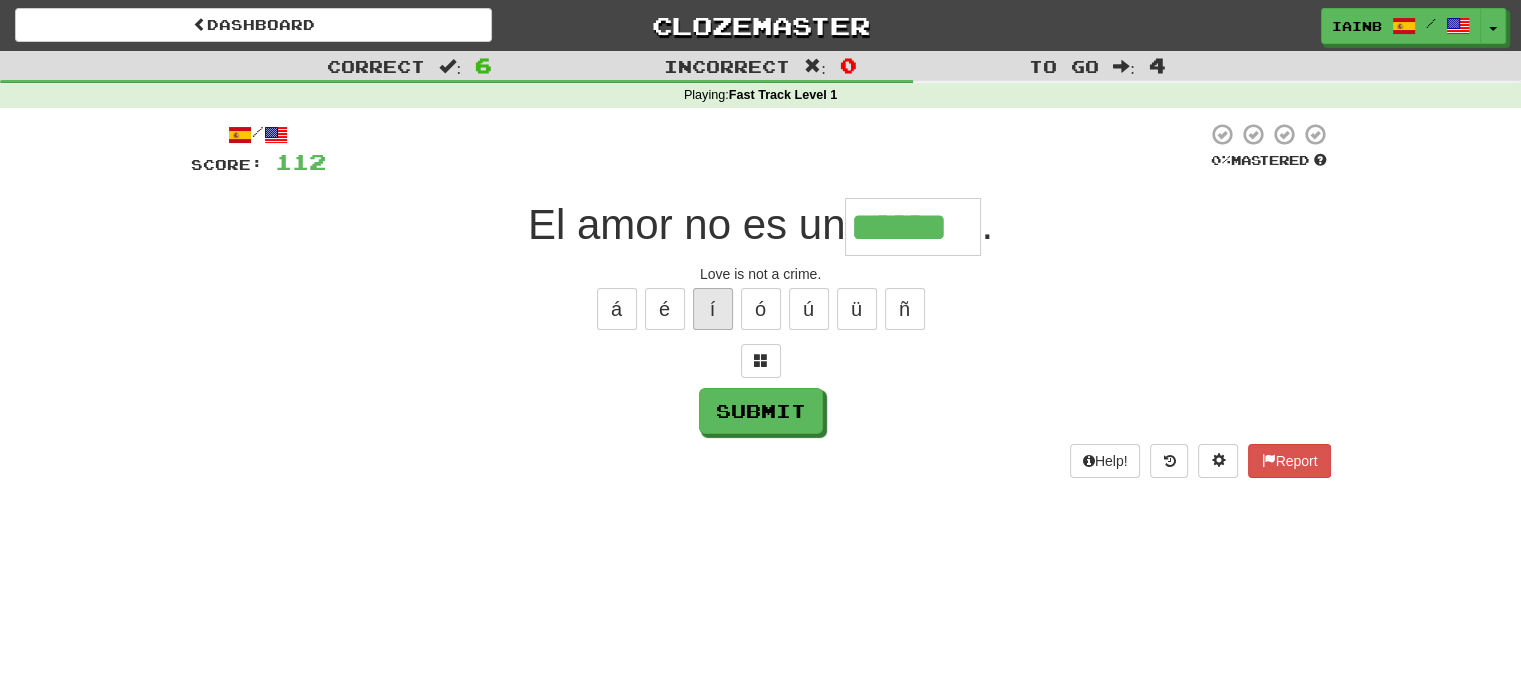 type on "******" 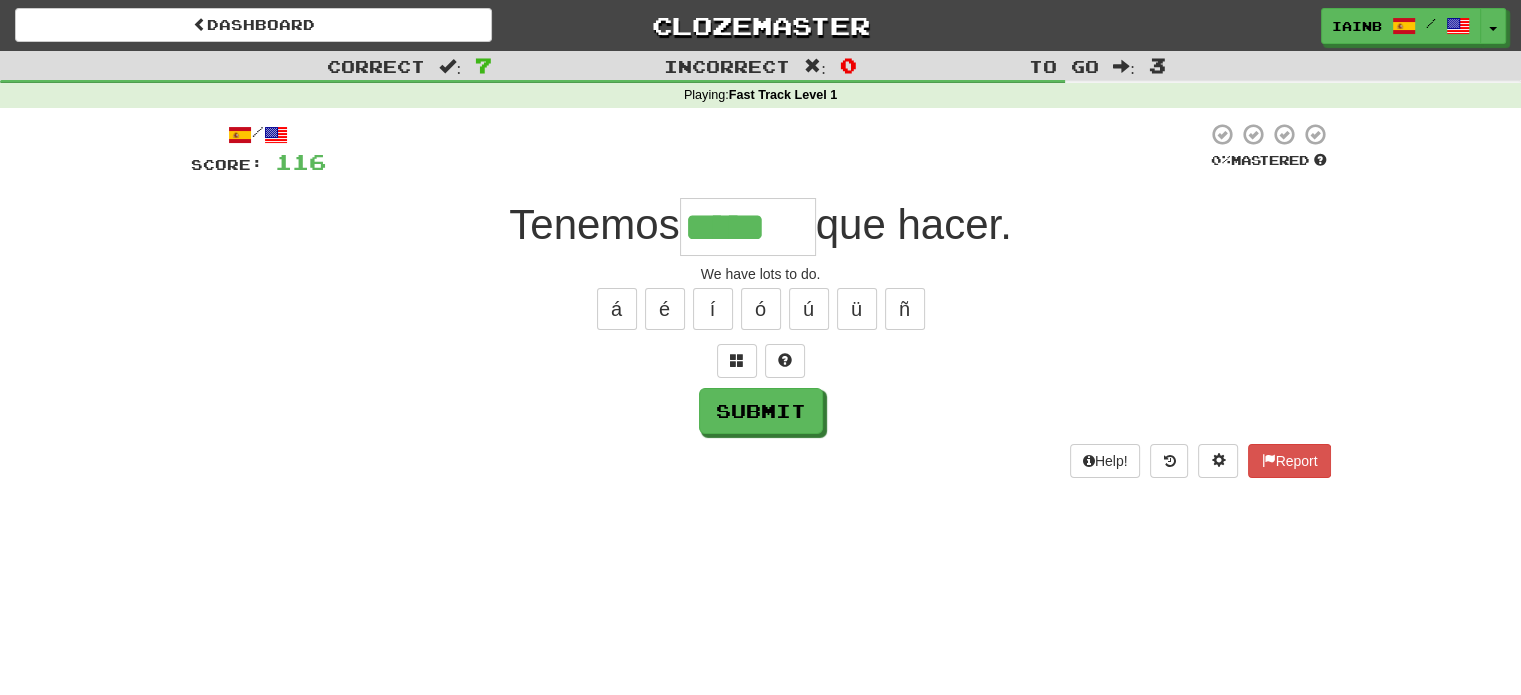 type on "*****" 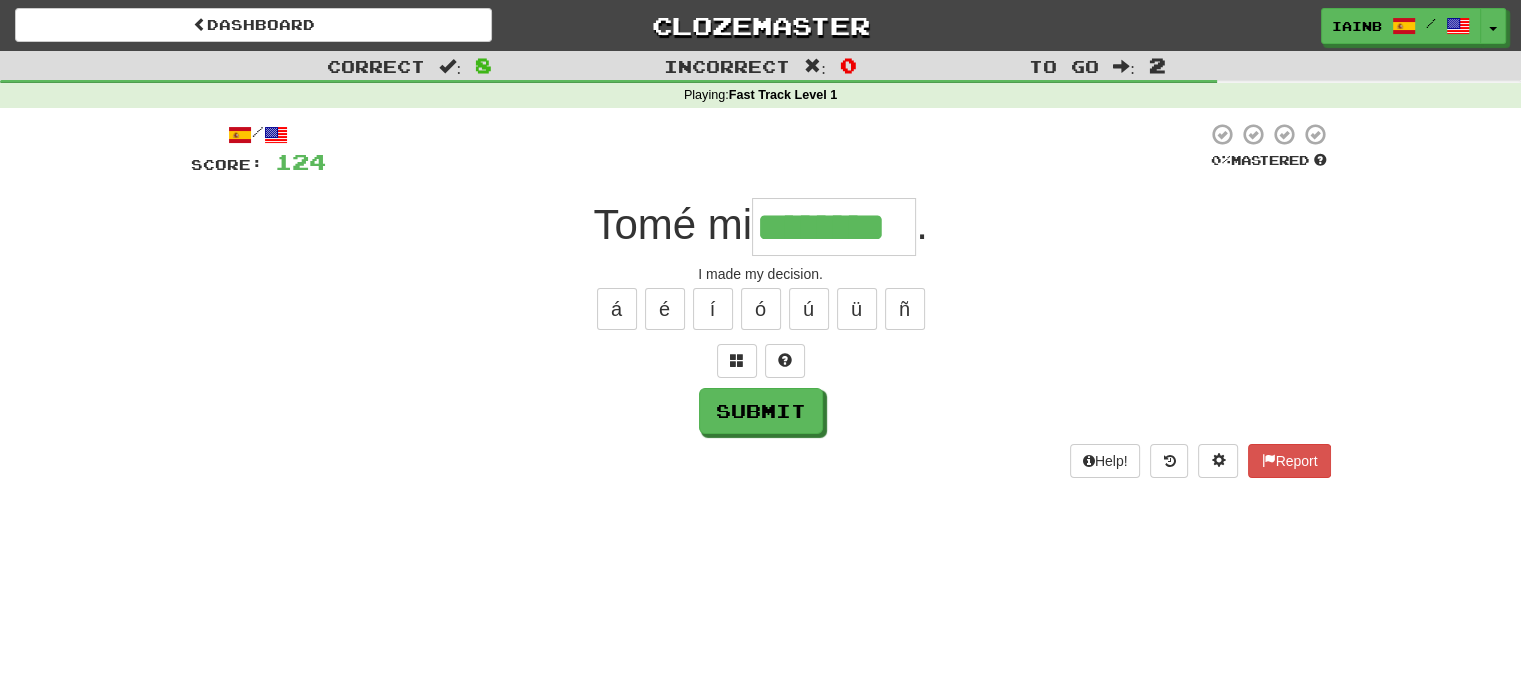 type on "********" 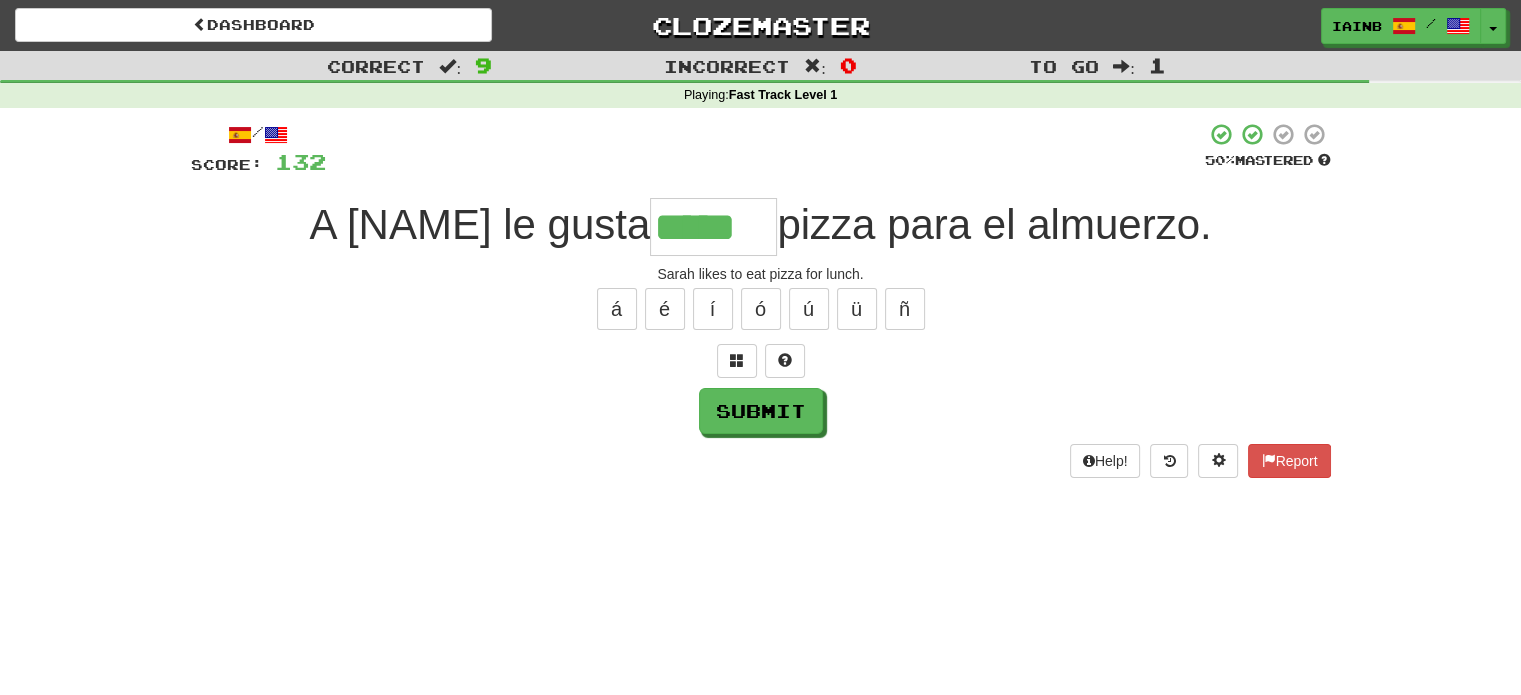 type on "*****" 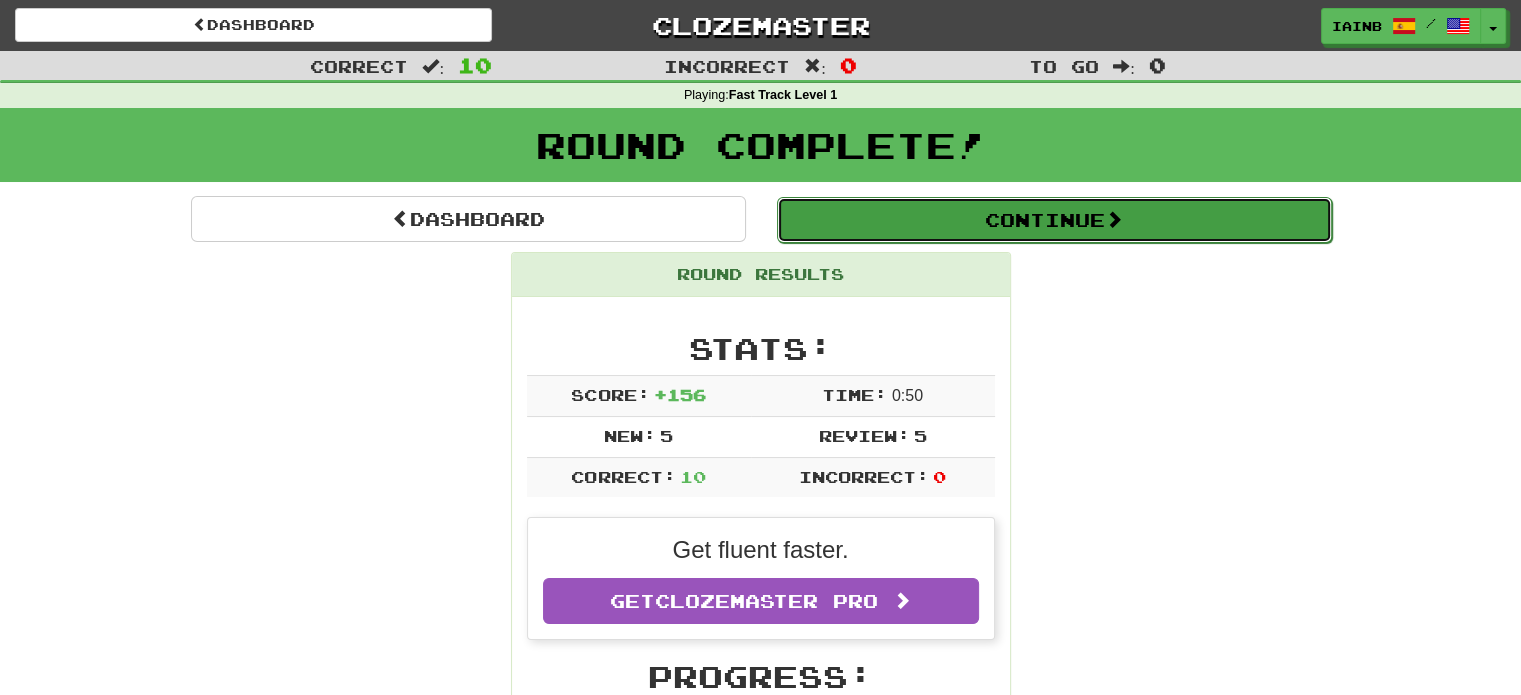 click on "Continue" at bounding box center [1054, 220] 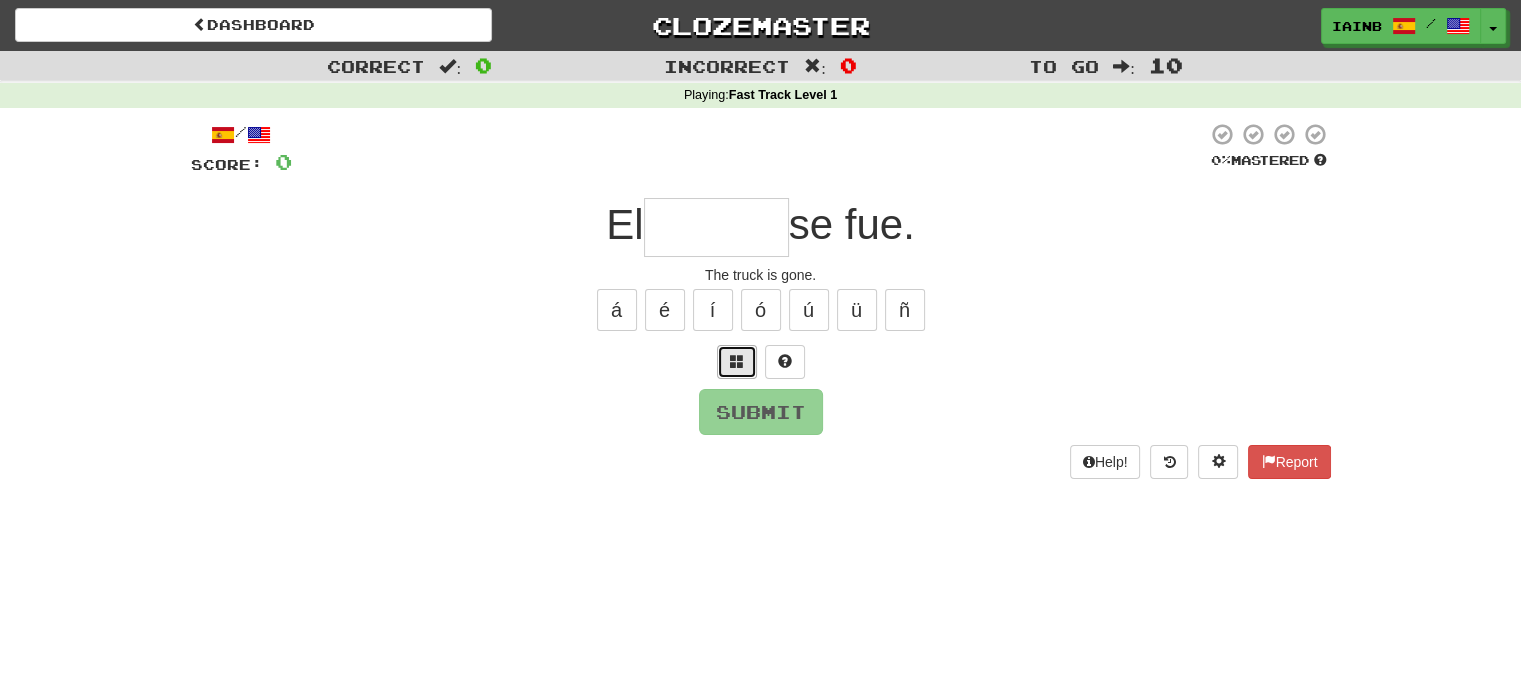 click at bounding box center (737, 361) 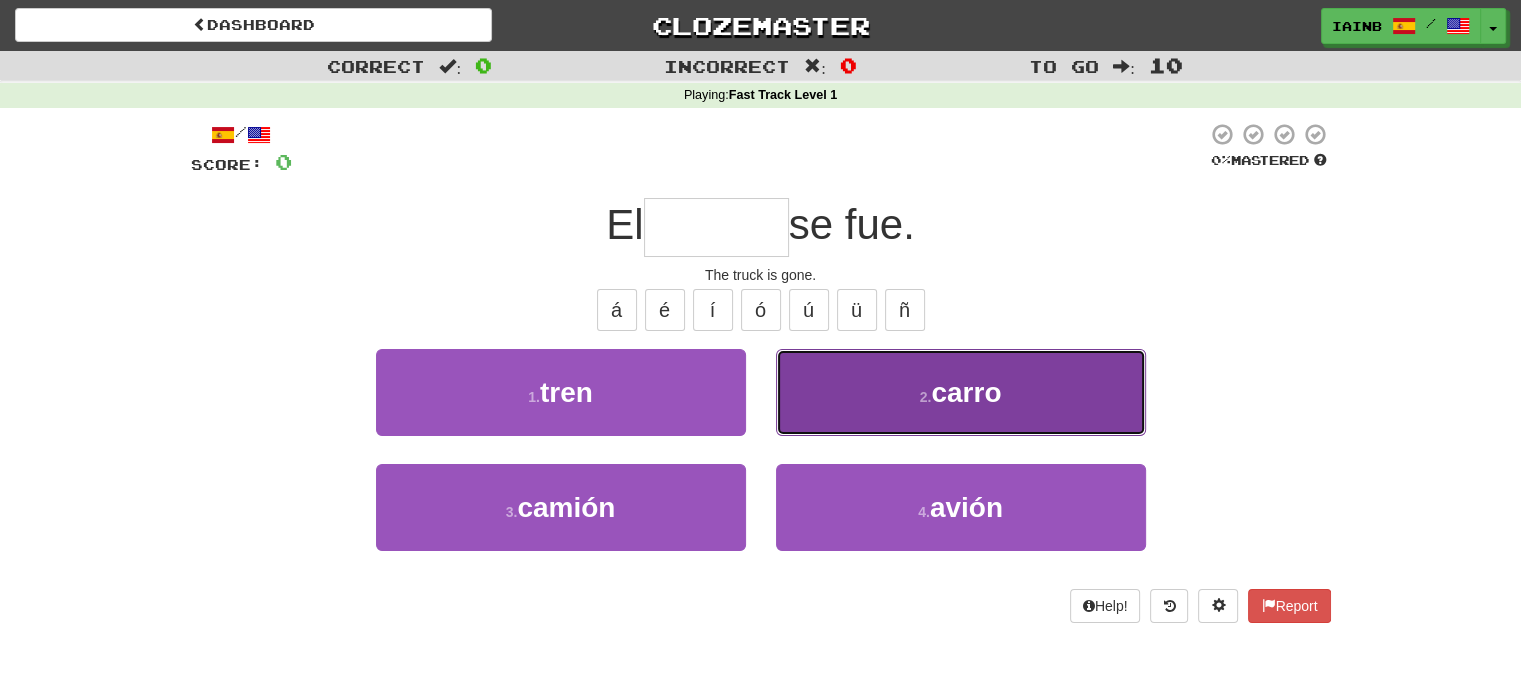 click on "2 .  carro" at bounding box center (961, 392) 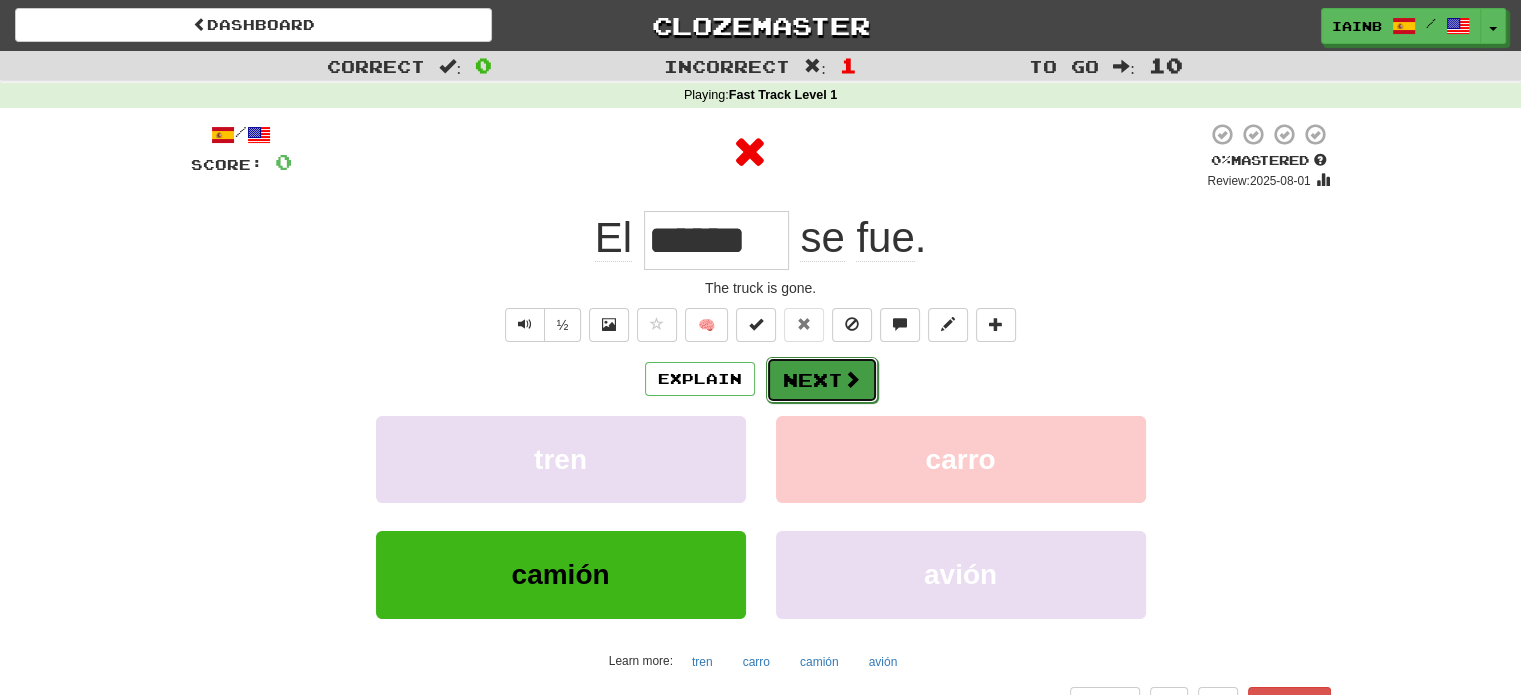 click at bounding box center [852, 379] 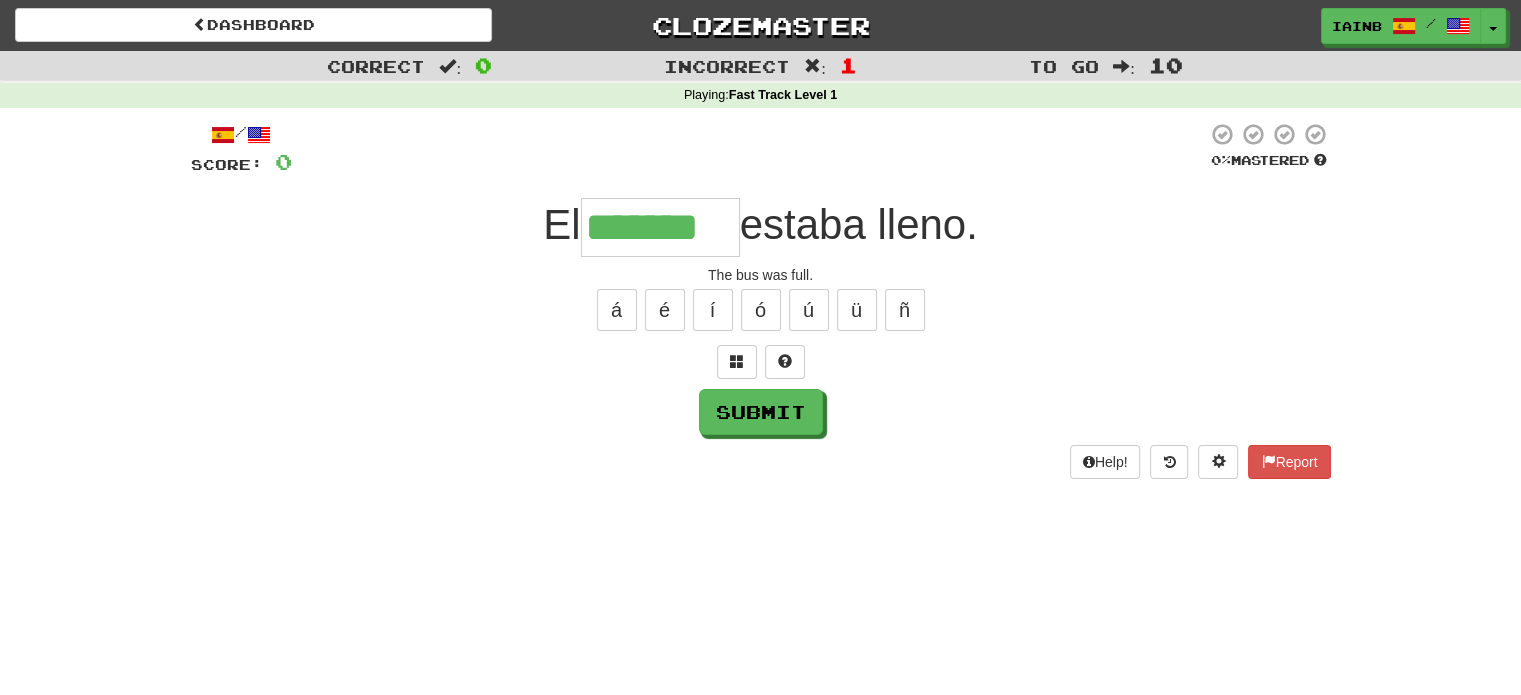 type on "*******" 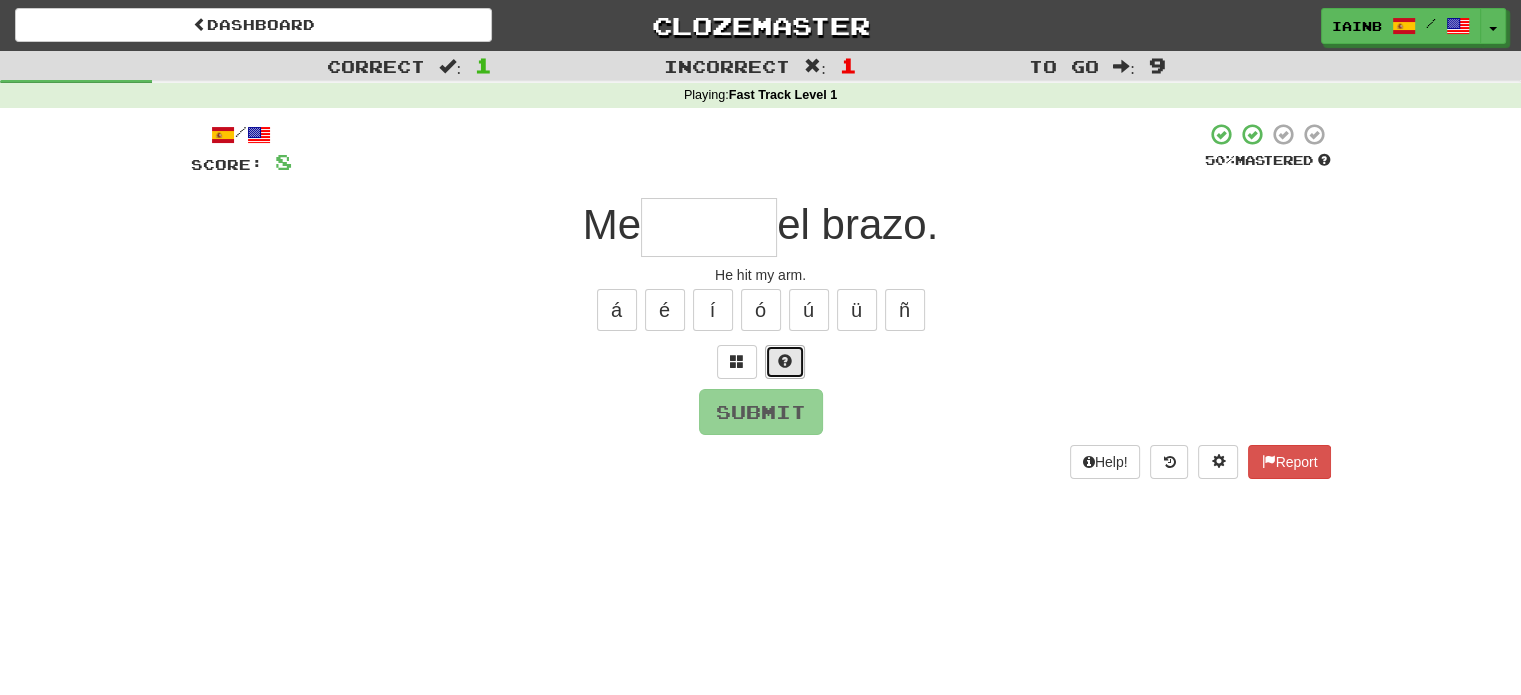 click at bounding box center [785, 362] 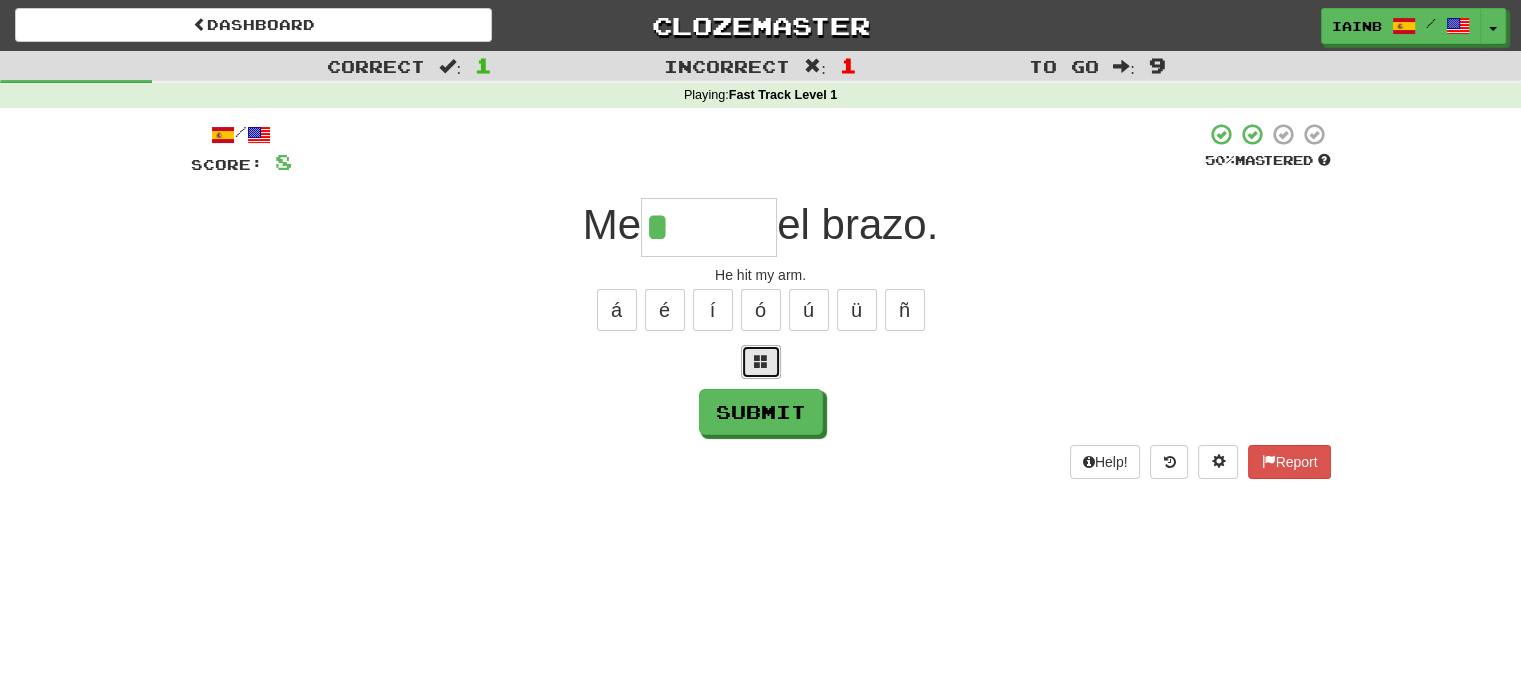 click at bounding box center [761, 362] 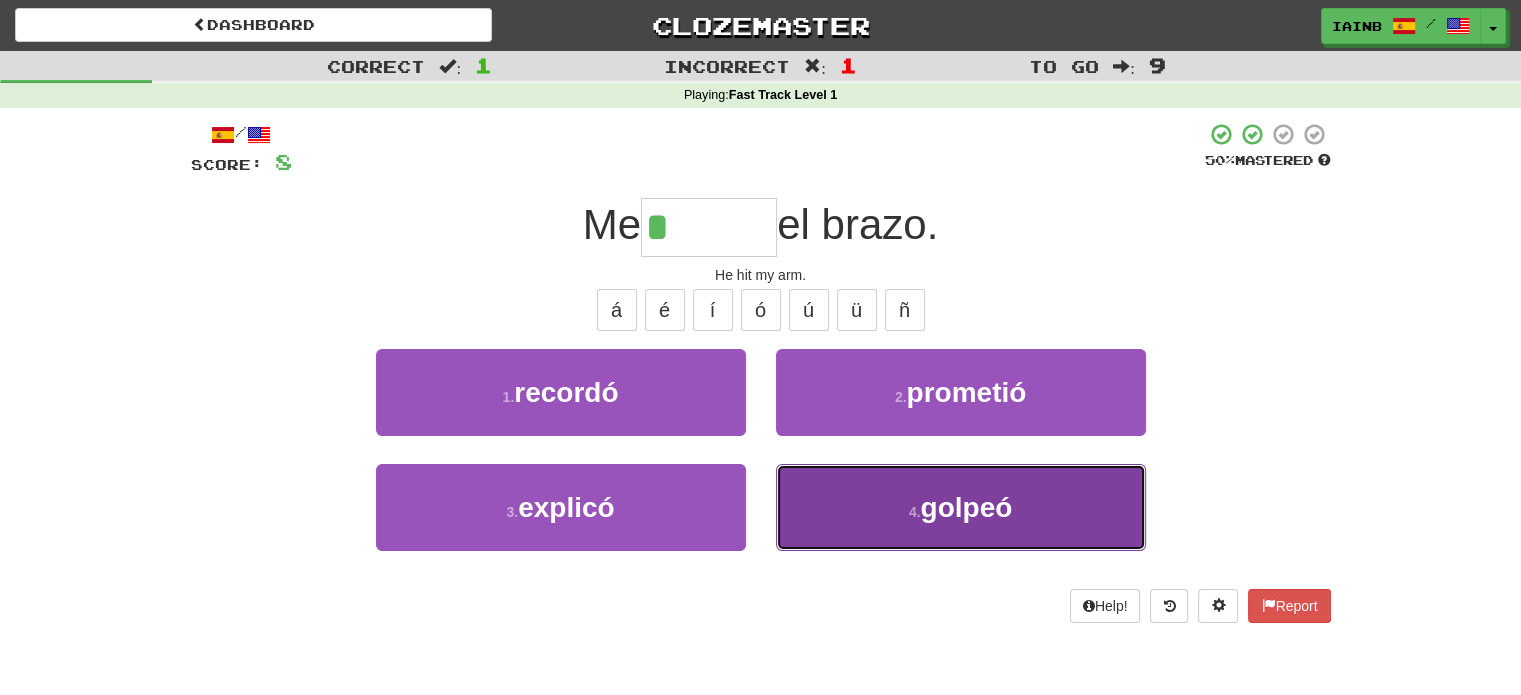 click on "4 .  golpeó" at bounding box center (961, 507) 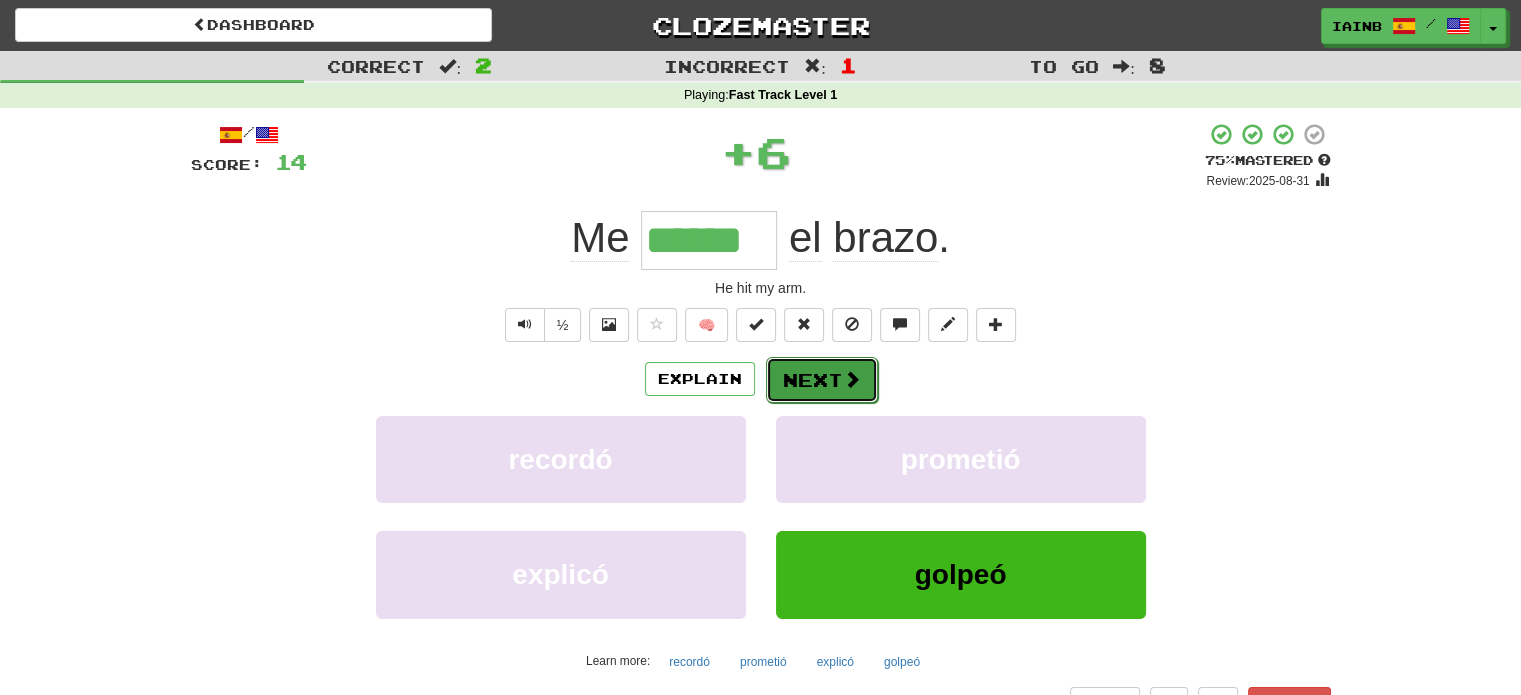 click on "Next" at bounding box center (822, 380) 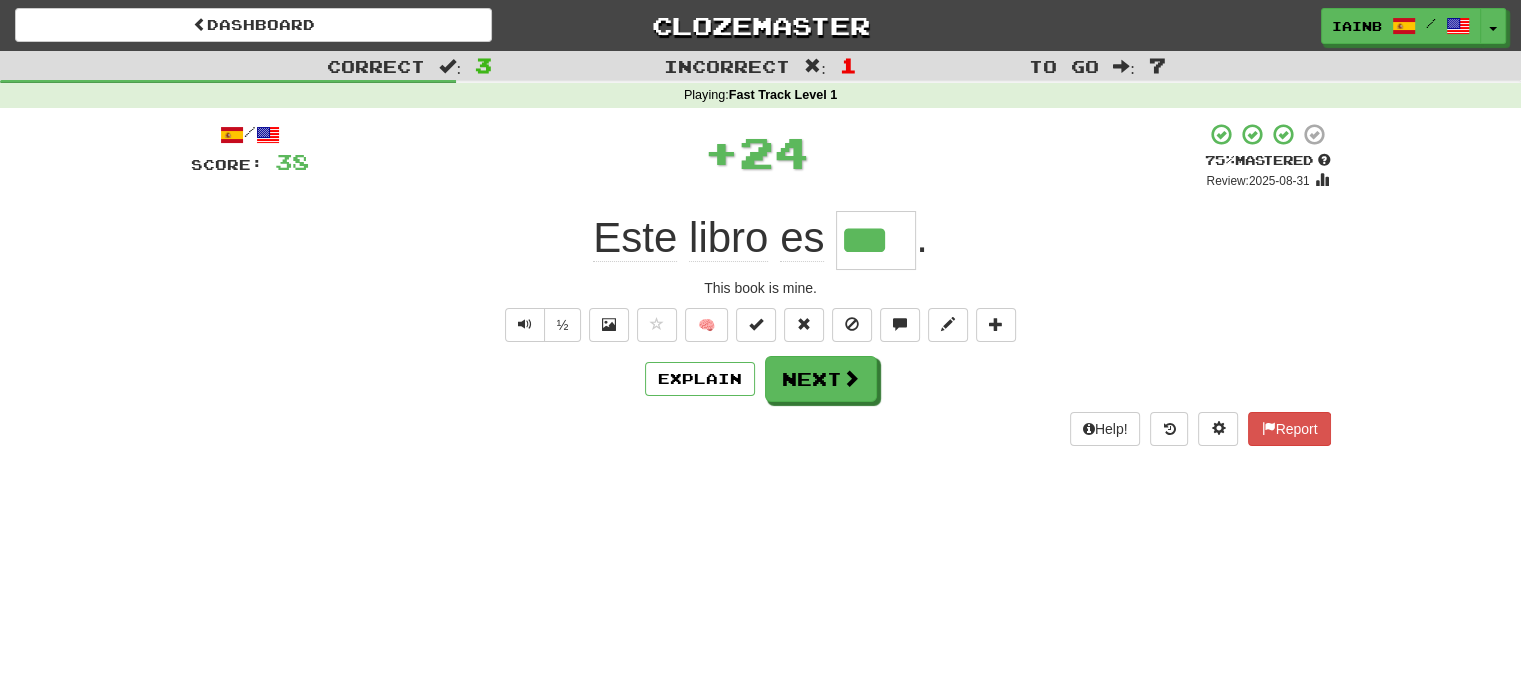 type on "*" 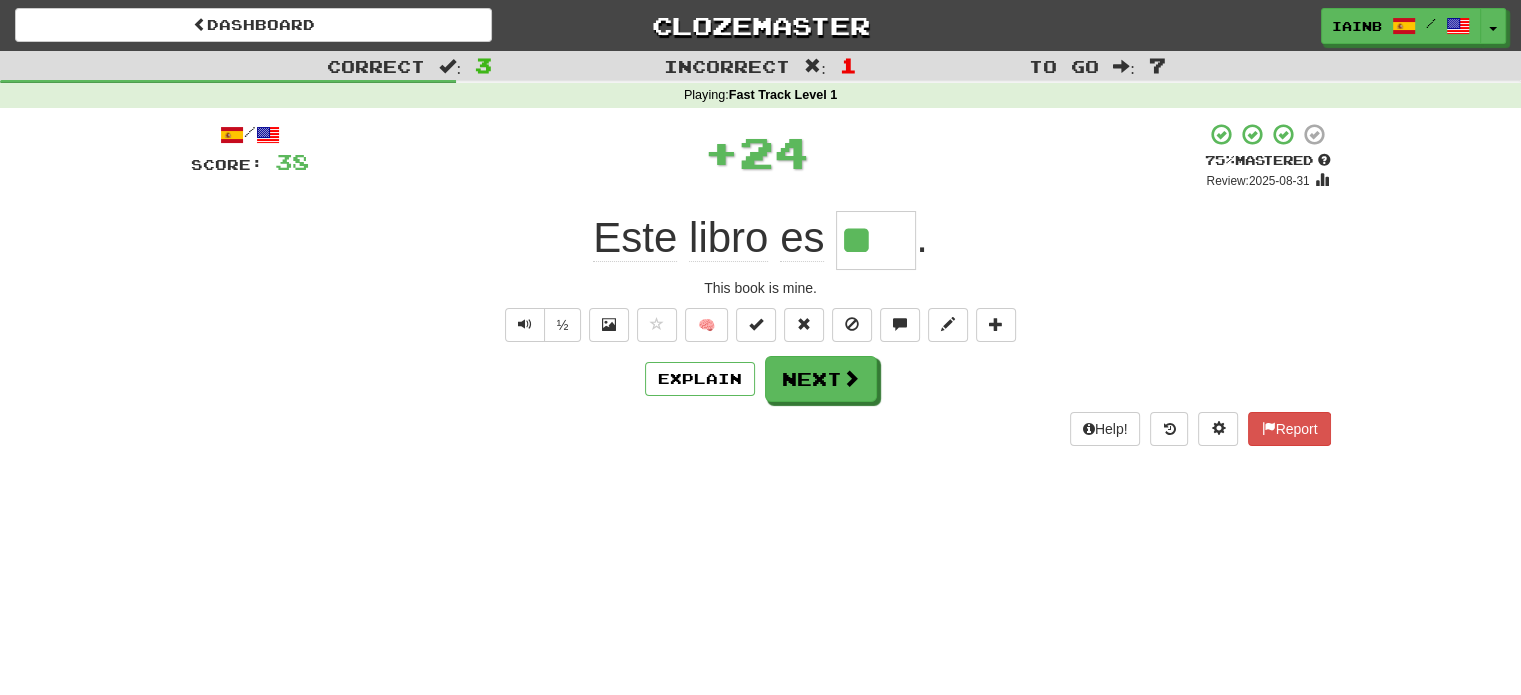 type on "***" 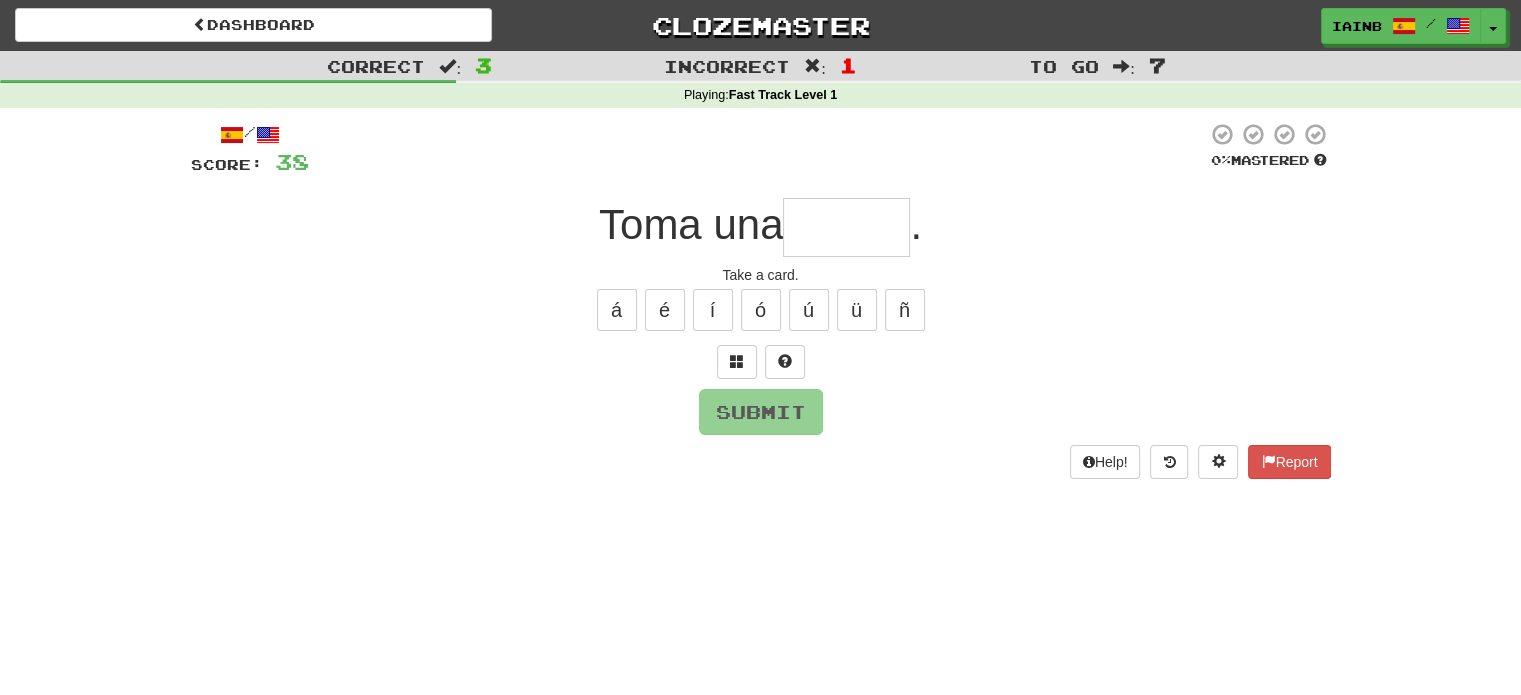 type on "*" 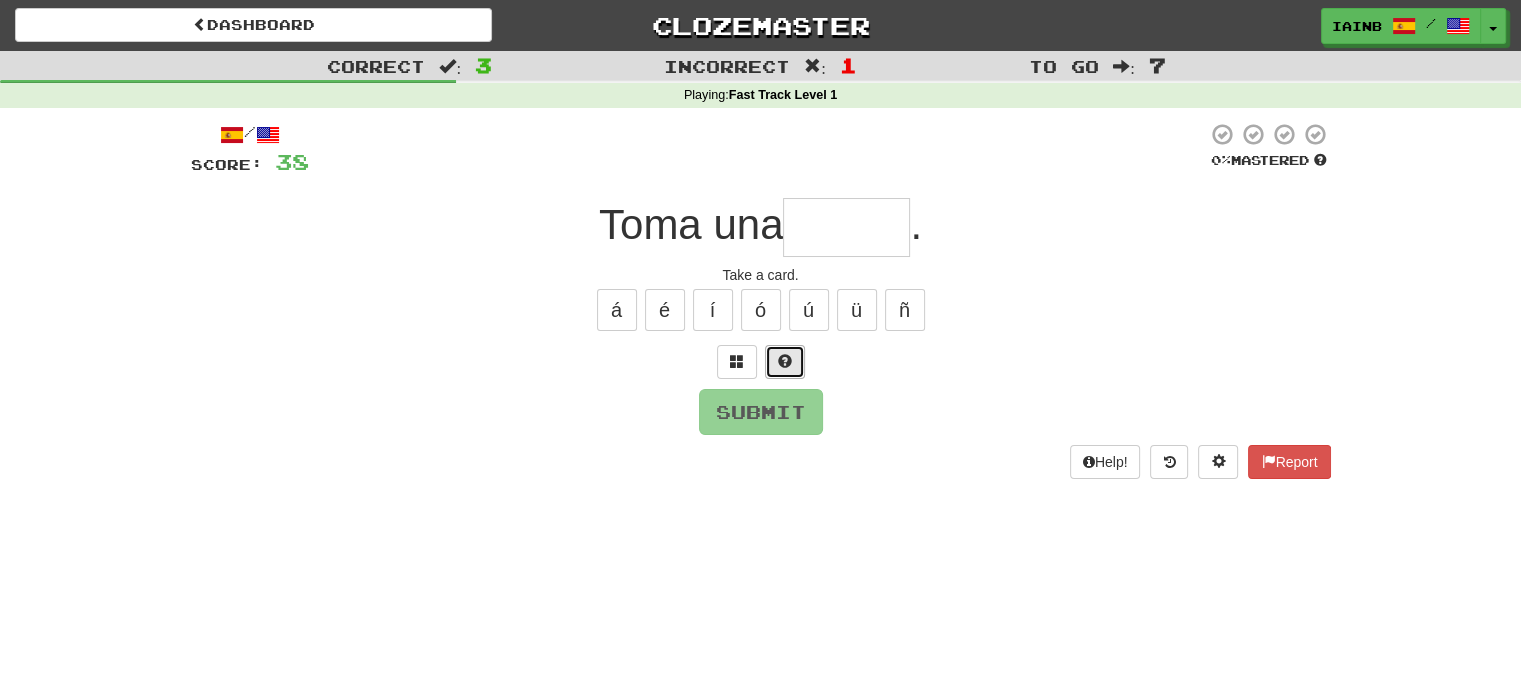 click at bounding box center (785, 362) 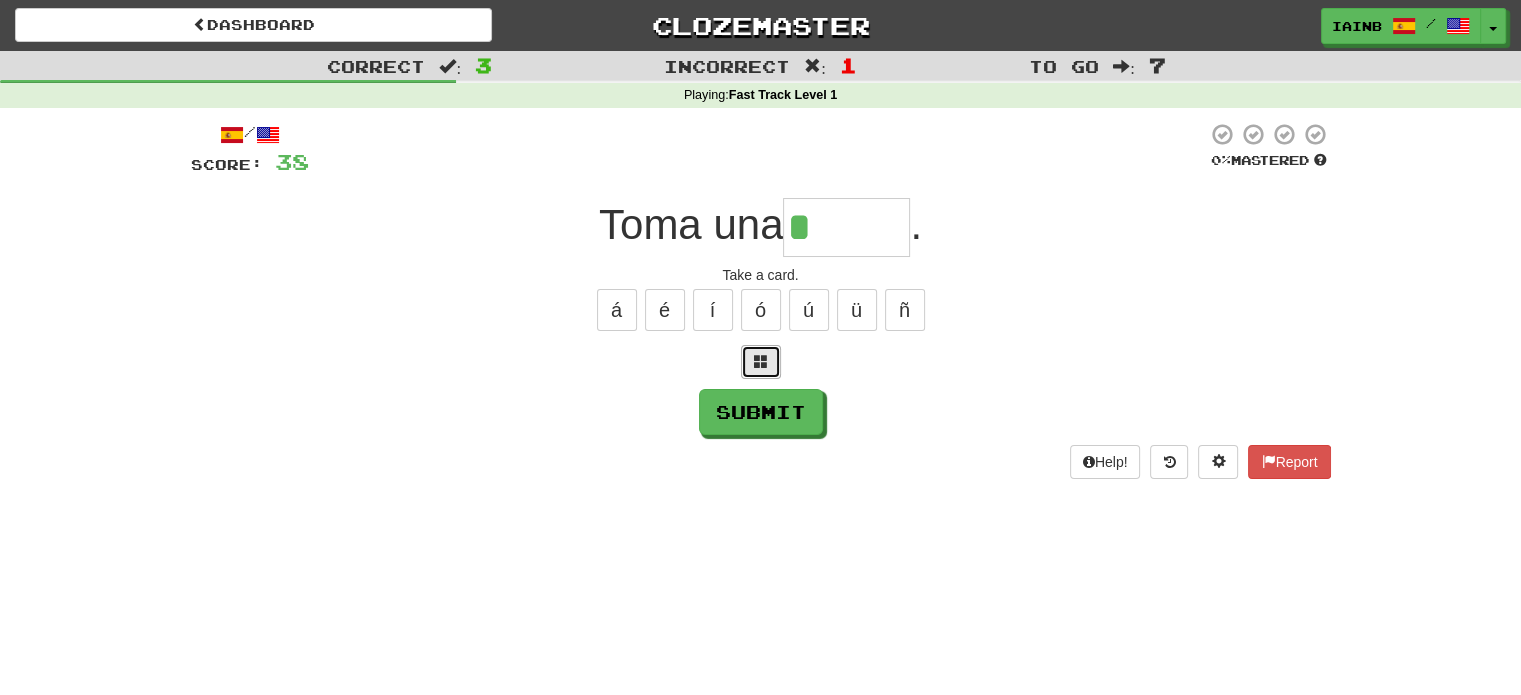 click at bounding box center [761, 361] 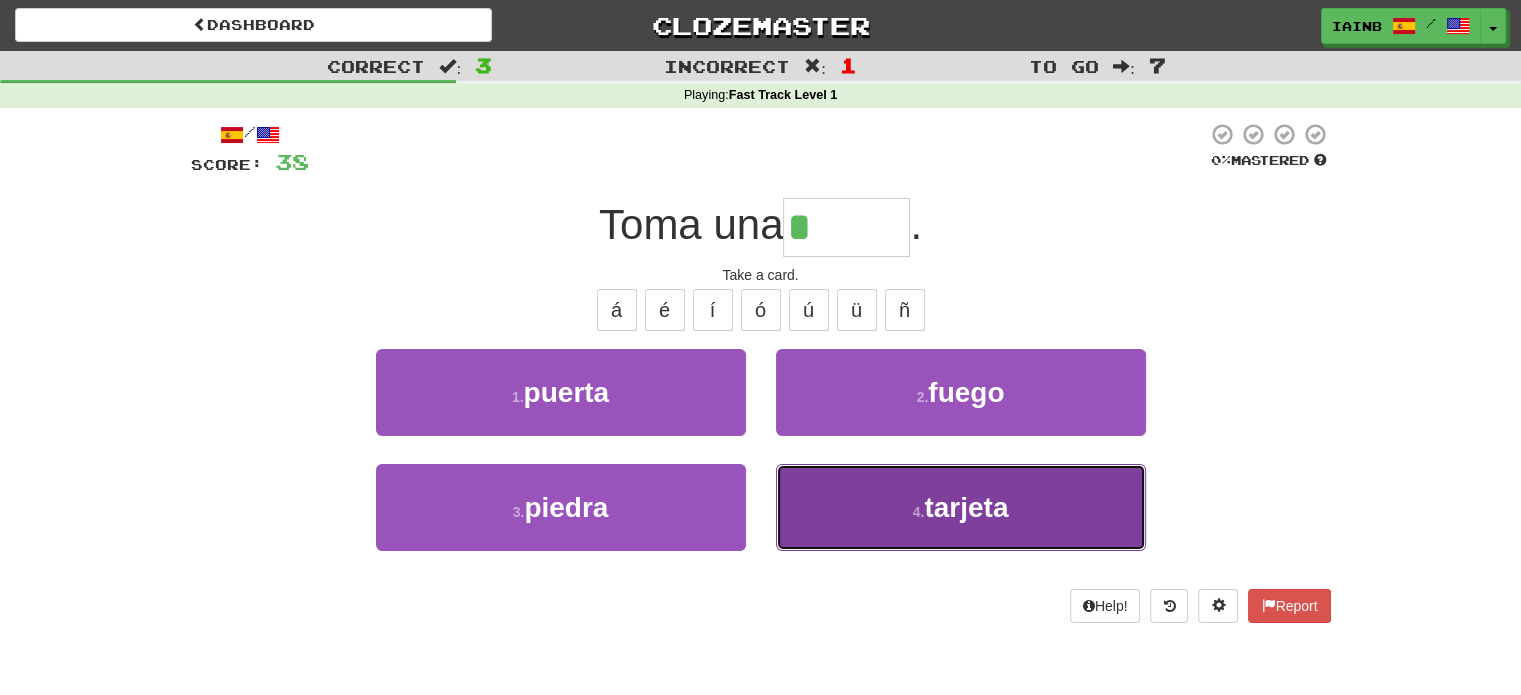click on "4 .  tarjeta" at bounding box center [961, 507] 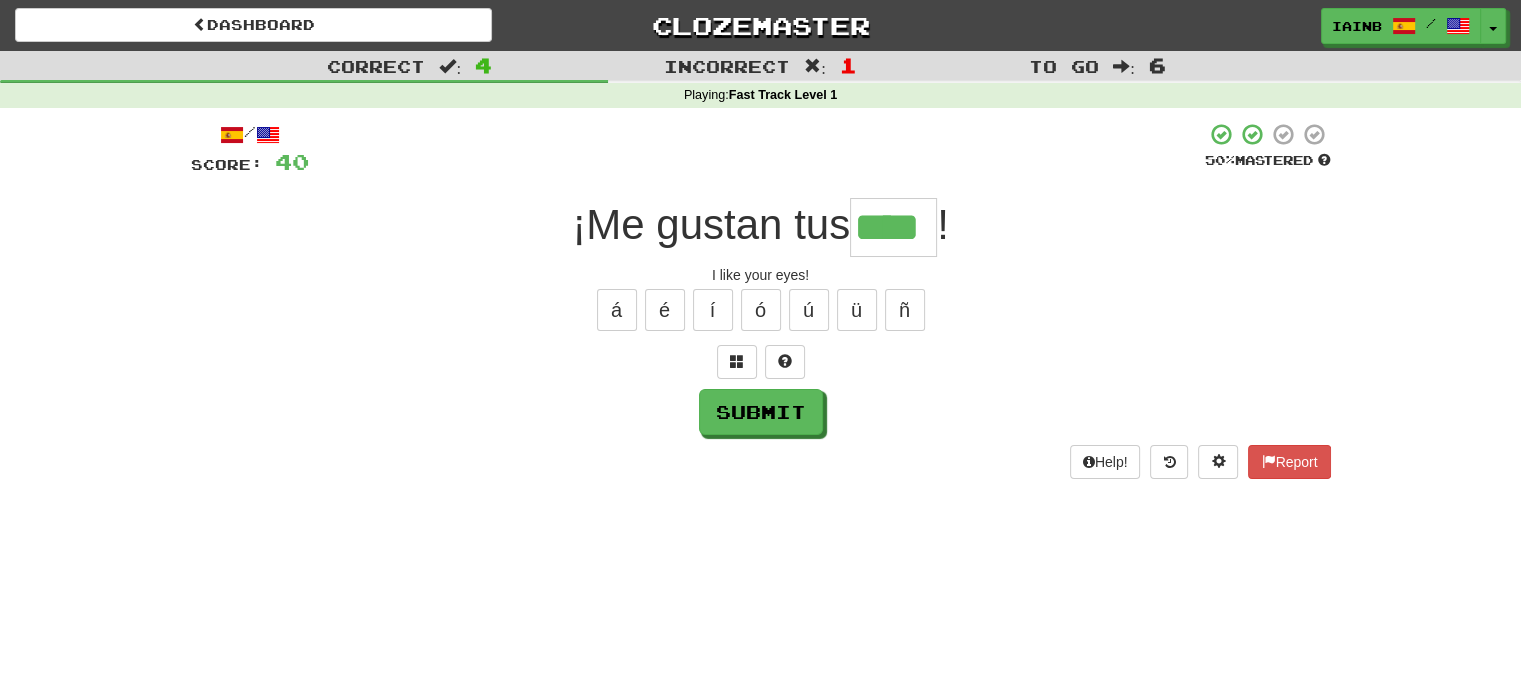 type on "****" 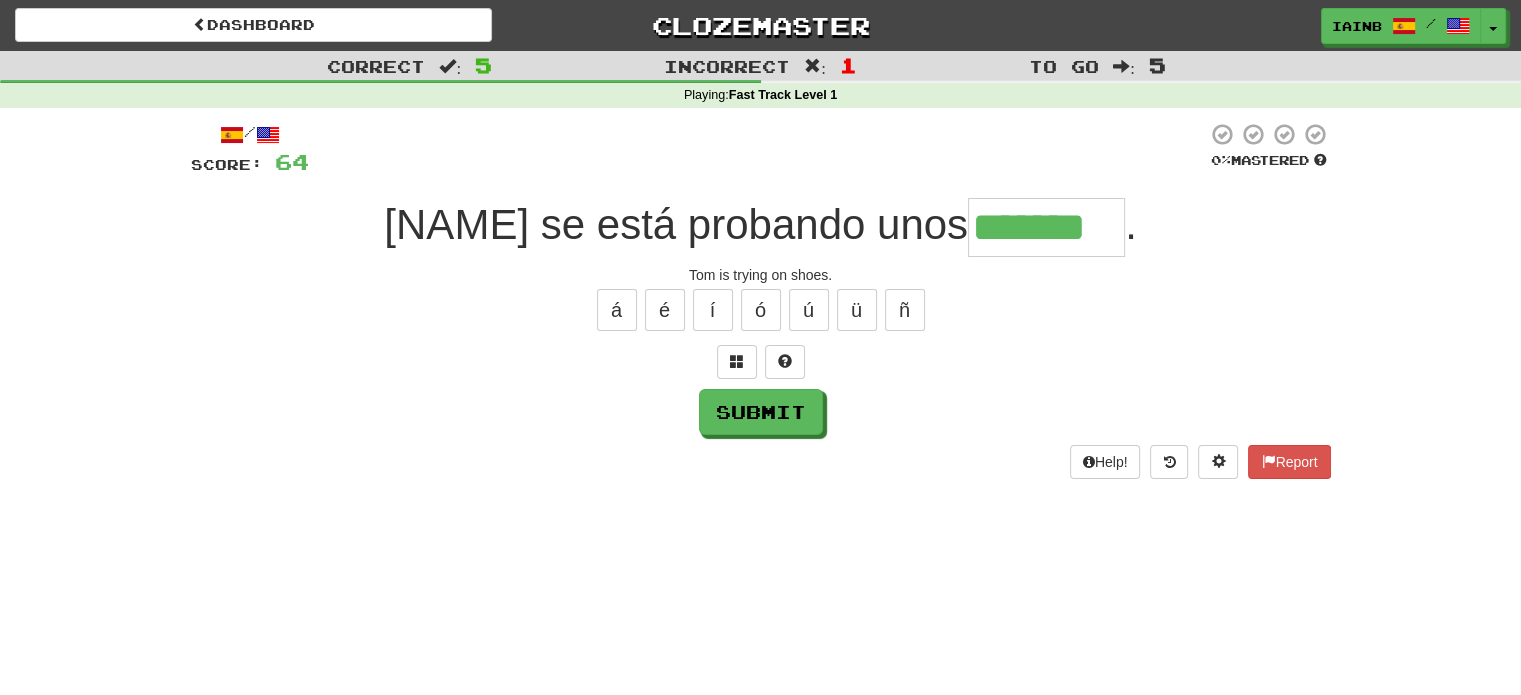 type on "*******" 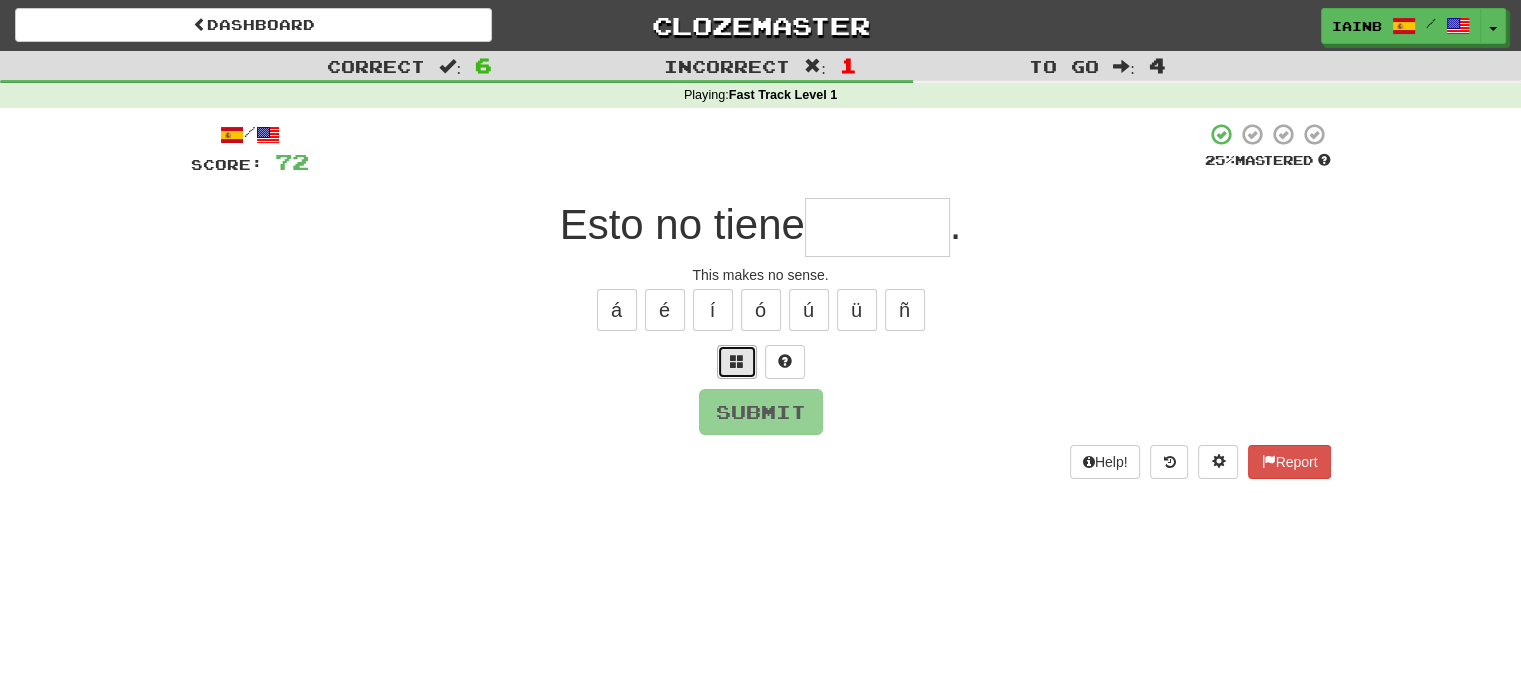 click at bounding box center [737, 362] 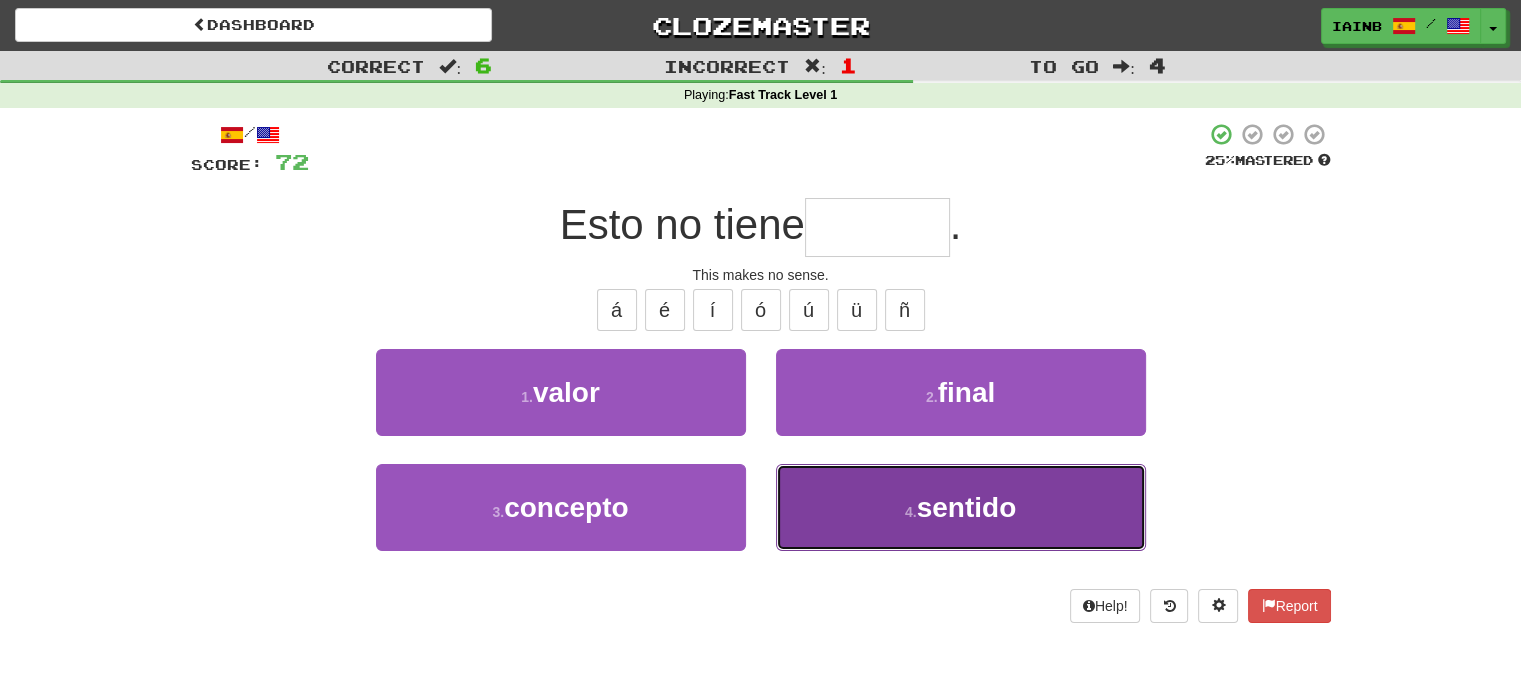 click on "4 .  sentido" at bounding box center [961, 507] 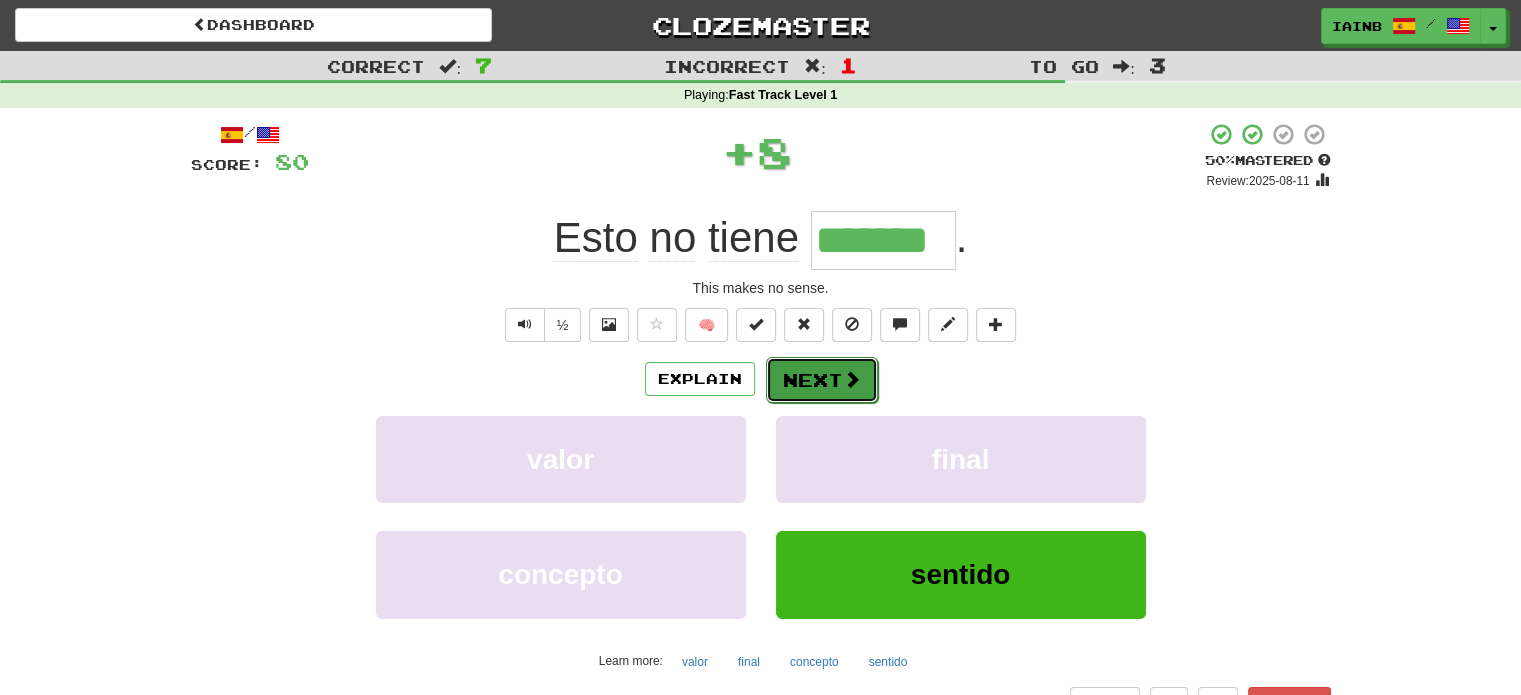 click on "Next" at bounding box center (822, 380) 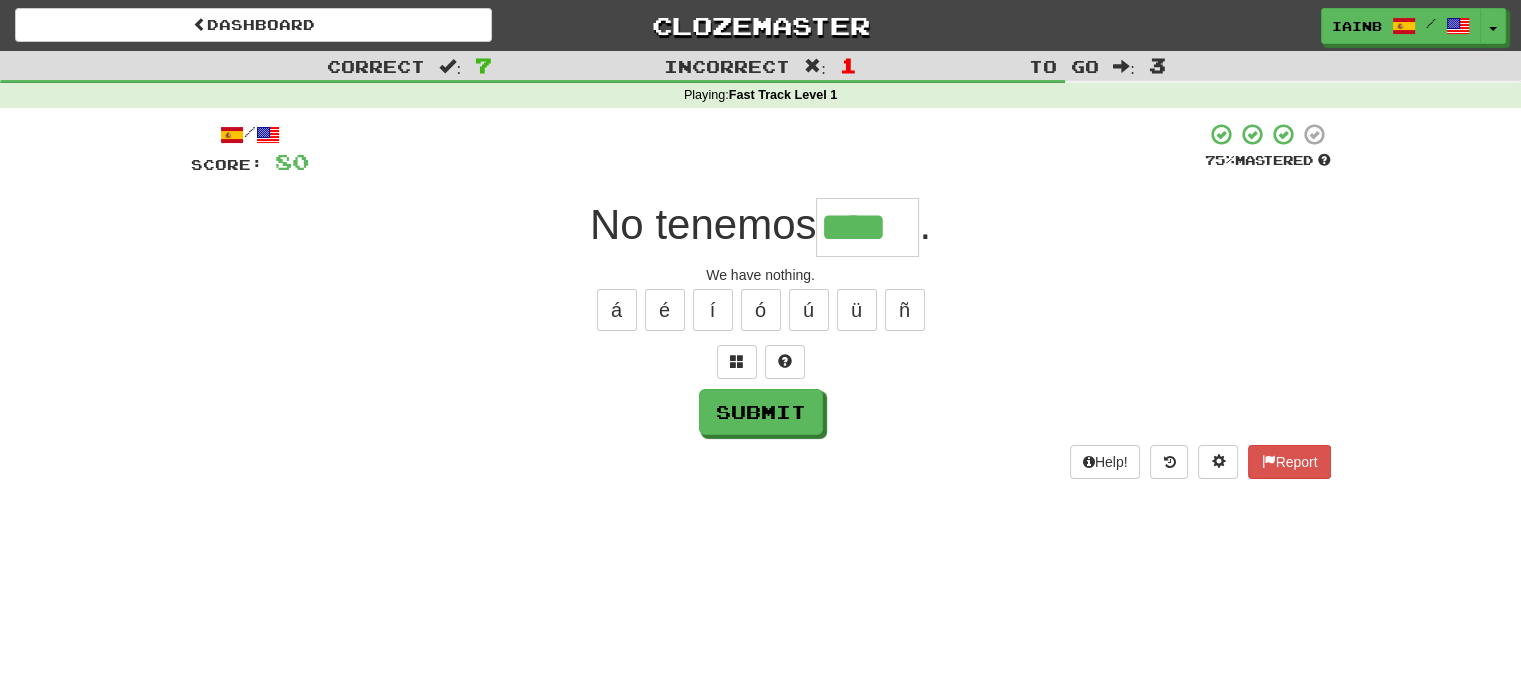 type on "****" 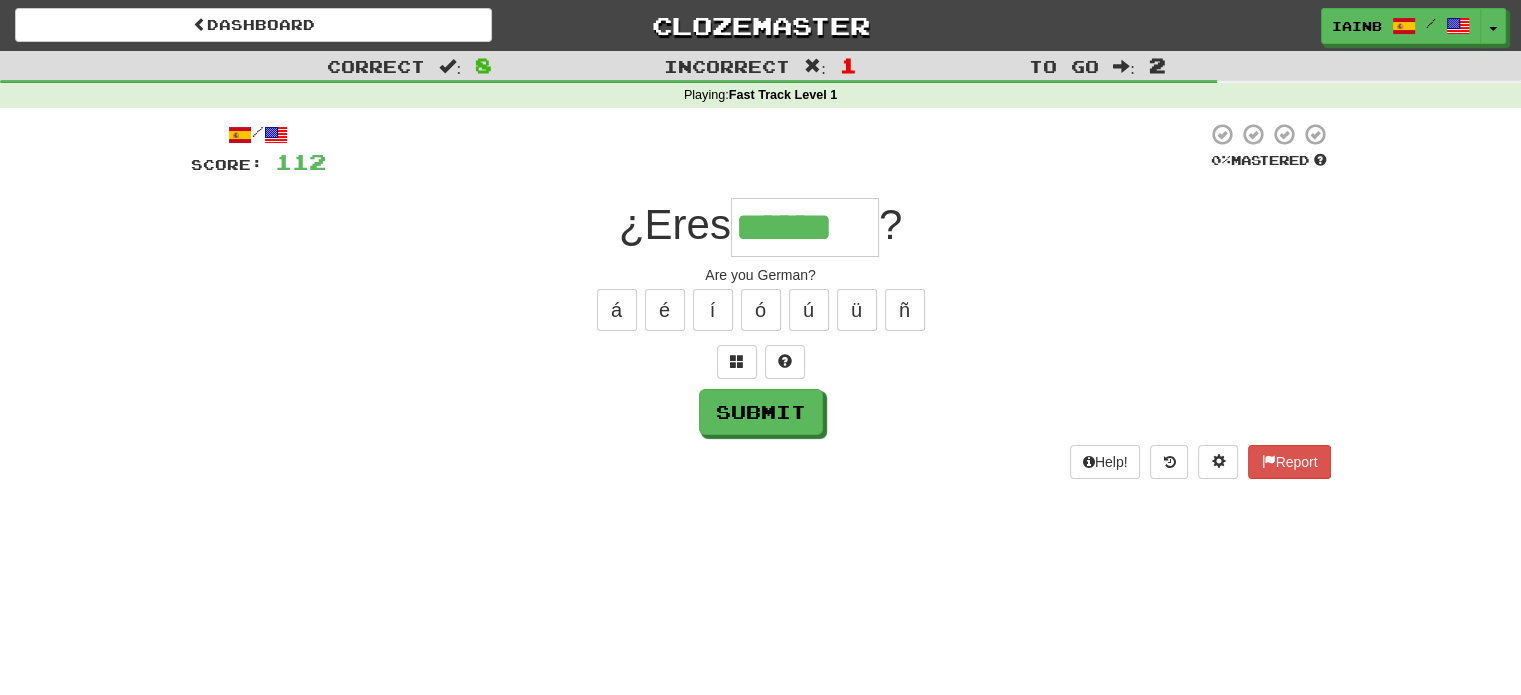 type on "******" 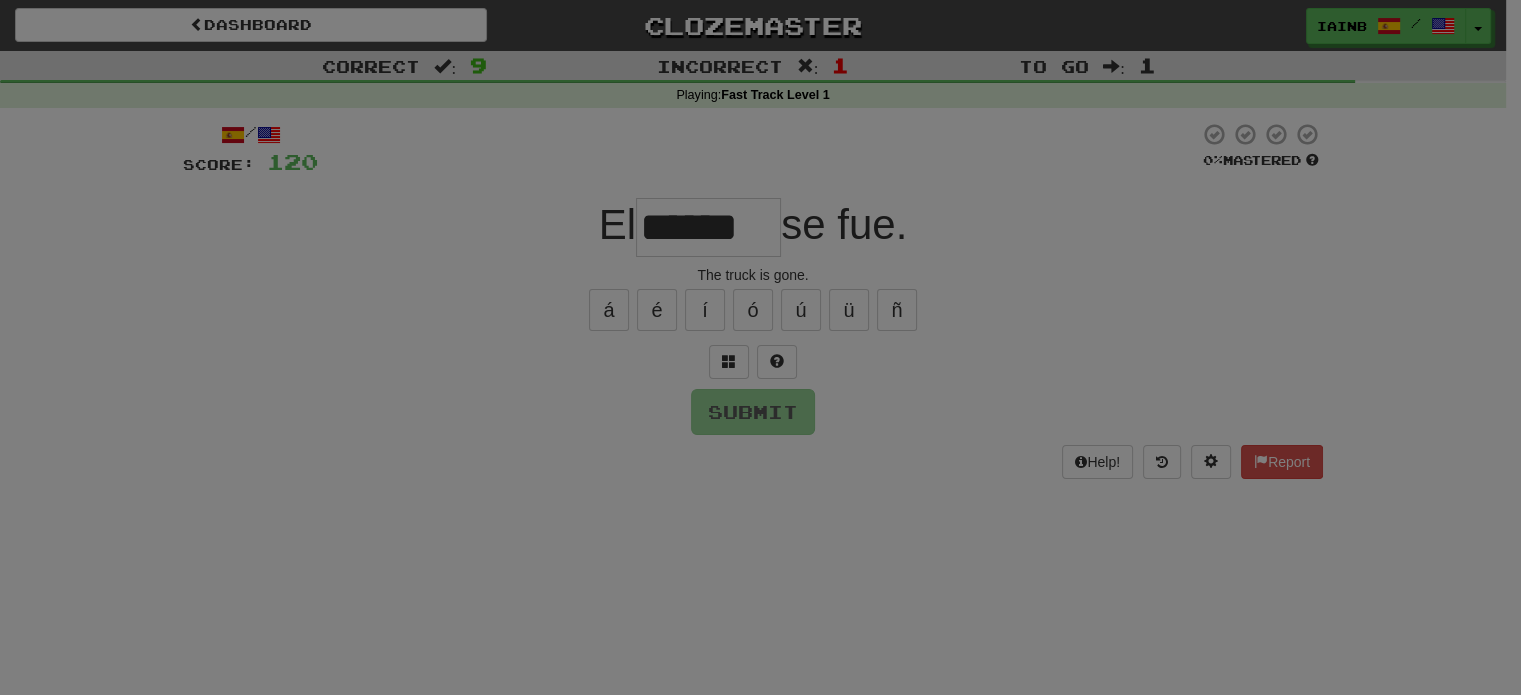 type 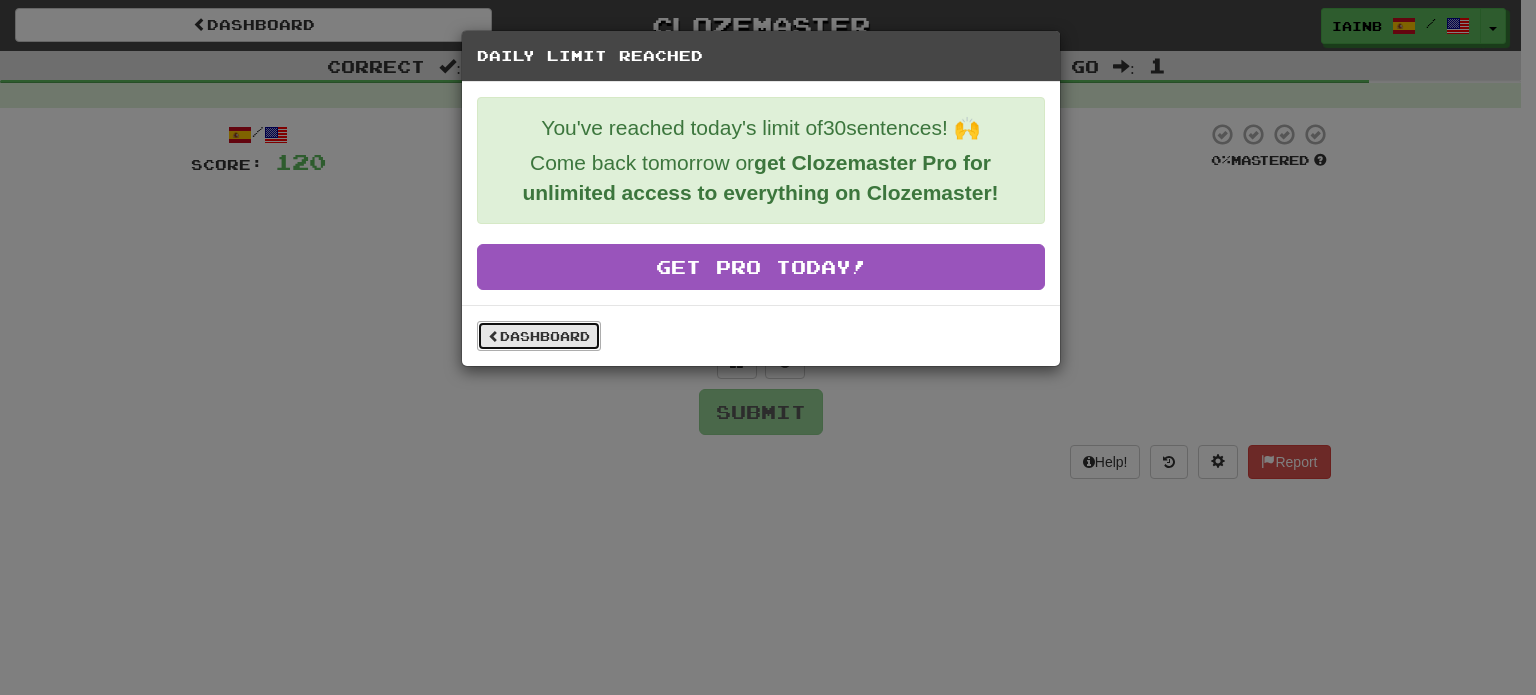 click on "Dashboard" at bounding box center [539, 336] 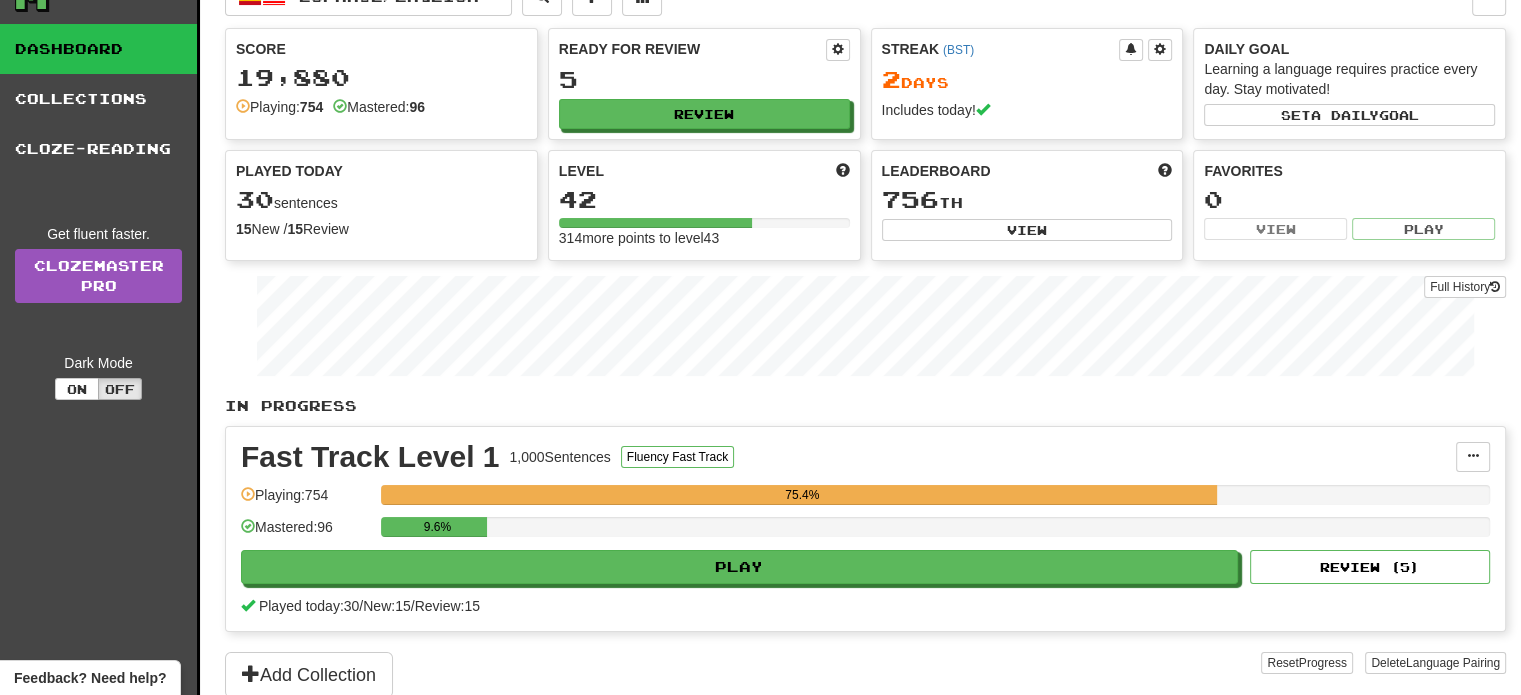 scroll, scrollTop: 36, scrollLeft: 0, axis: vertical 